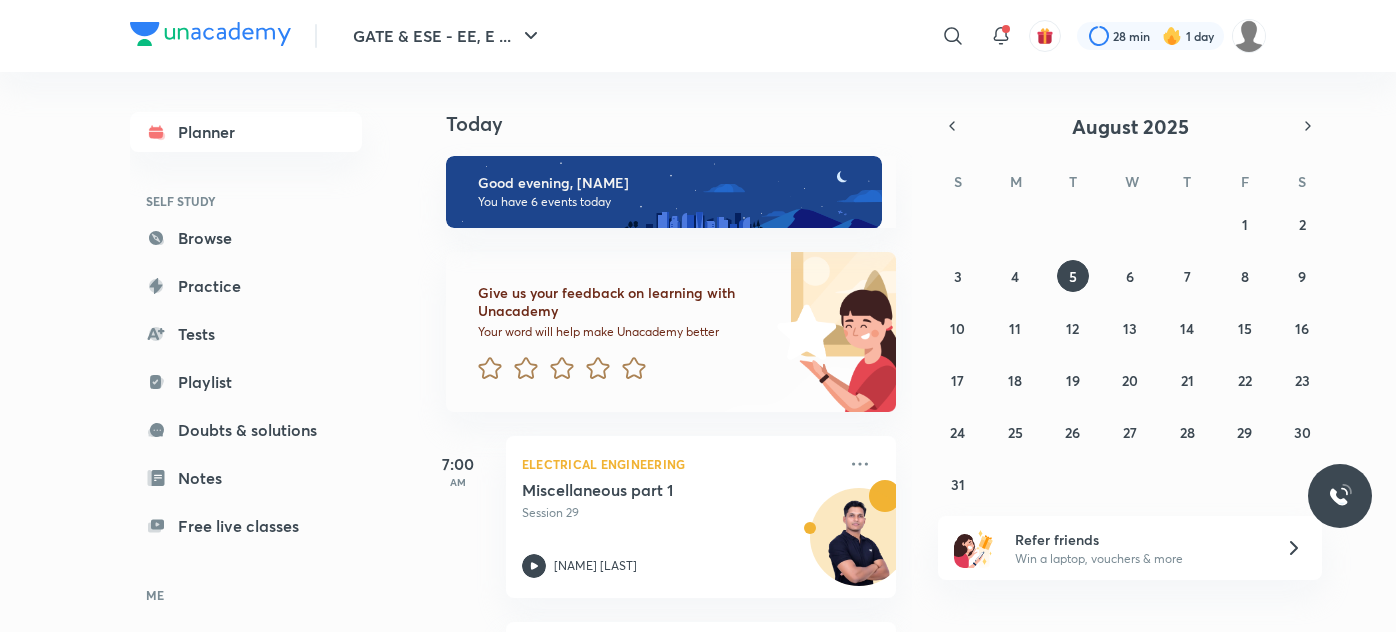 scroll, scrollTop: 0, scrollLeft: 0, axis: both 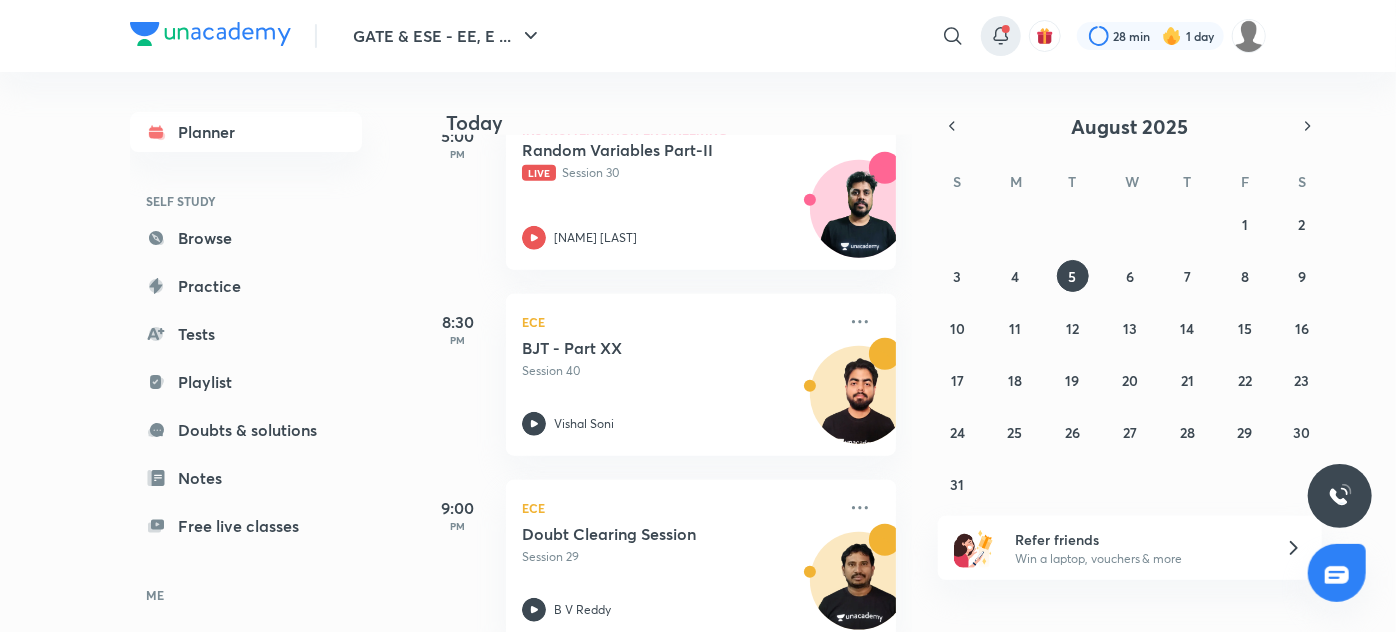 click at bounding box center (1006, 29) 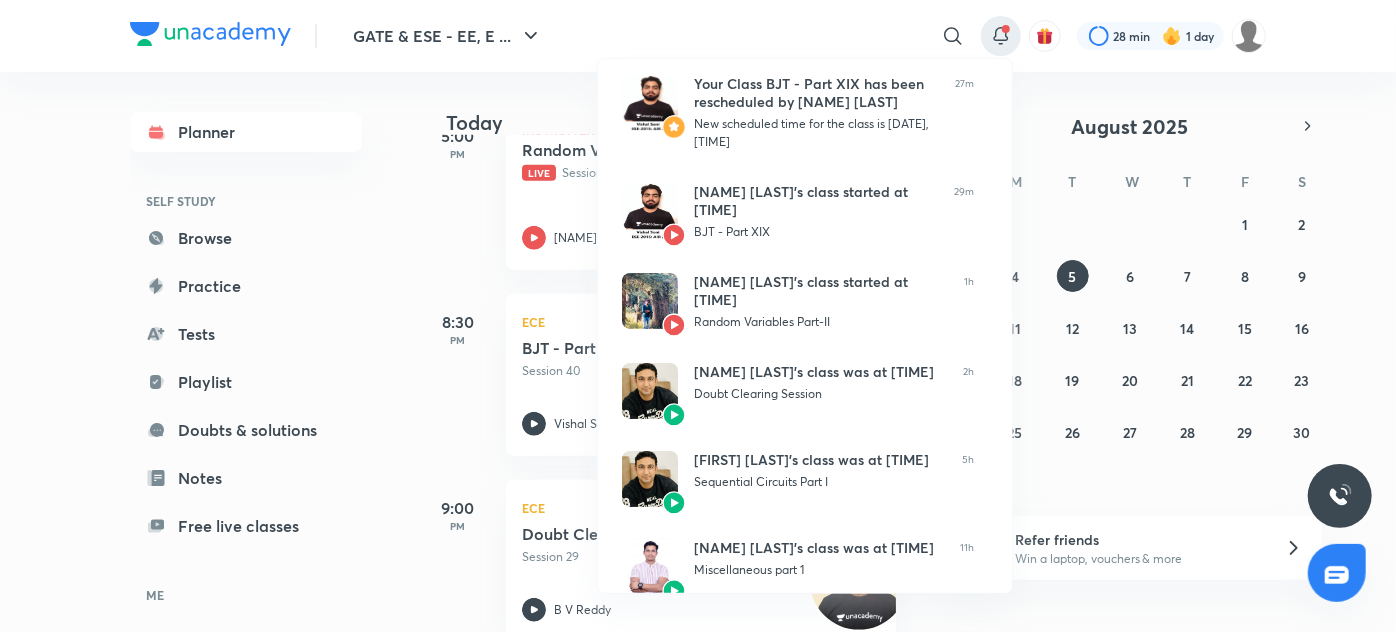 click at bounding box center (698, 316) 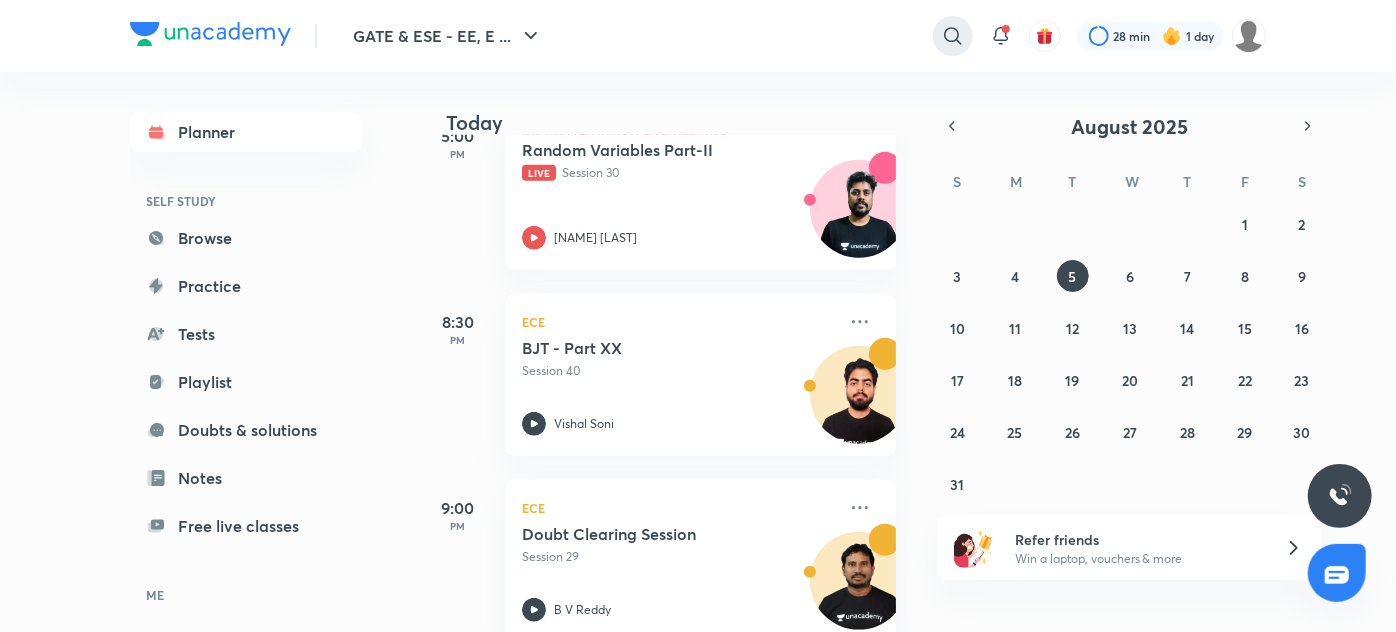 click 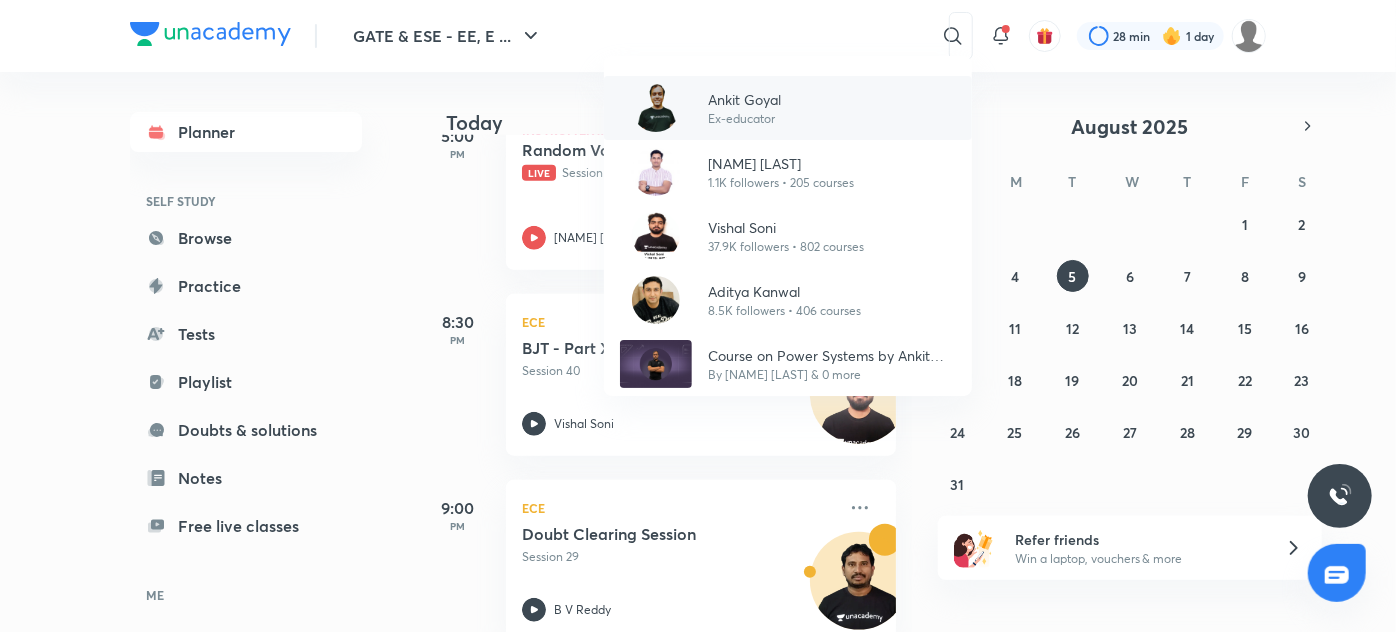 click on "[NAME] [LAST] Ex-educator" at bounding box center [788, 108] 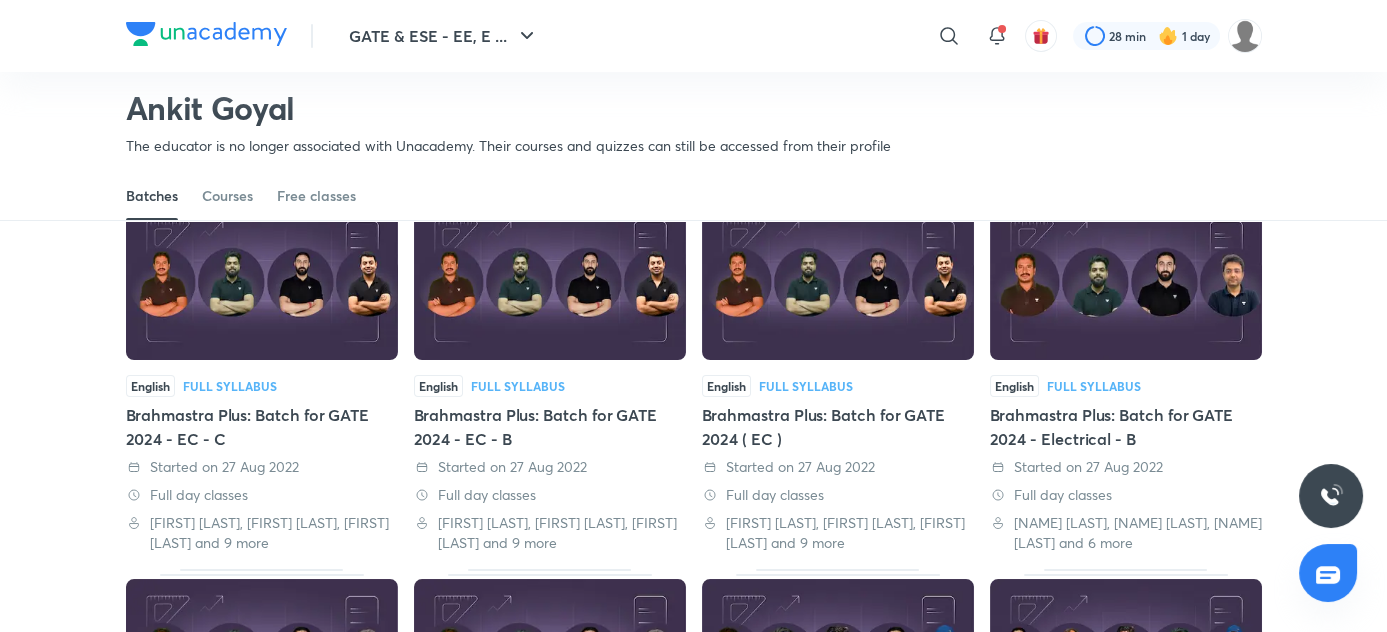scroll, scrollTop: 141, scrollLeft: 0, axis: vertical 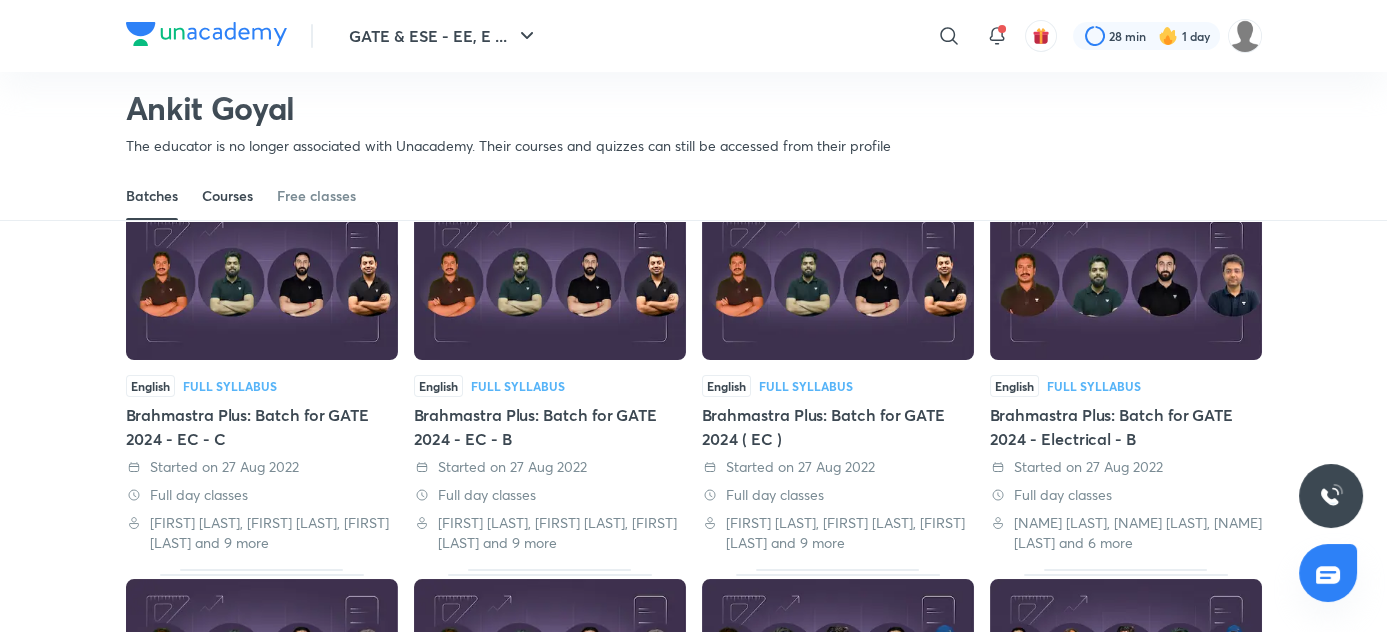 click on "Courses" at bounding box center [227, 196] 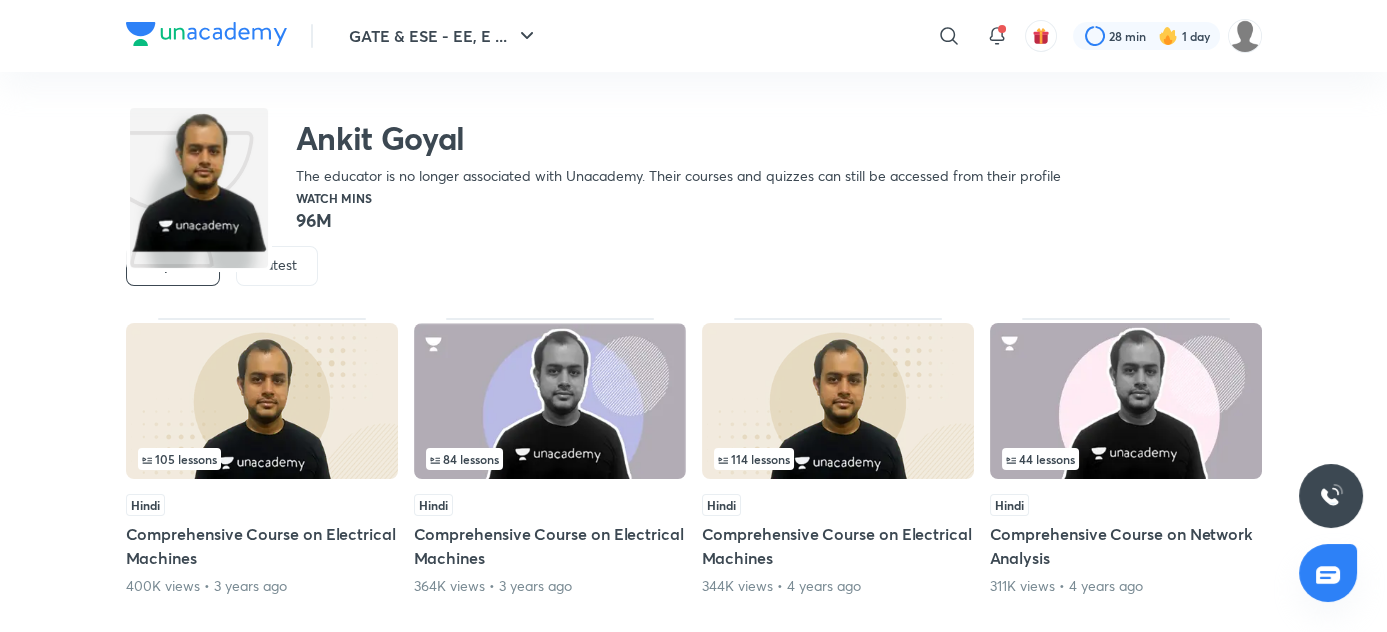 scroll, scrollTop: 0, scrollLeft: 0, axis: both 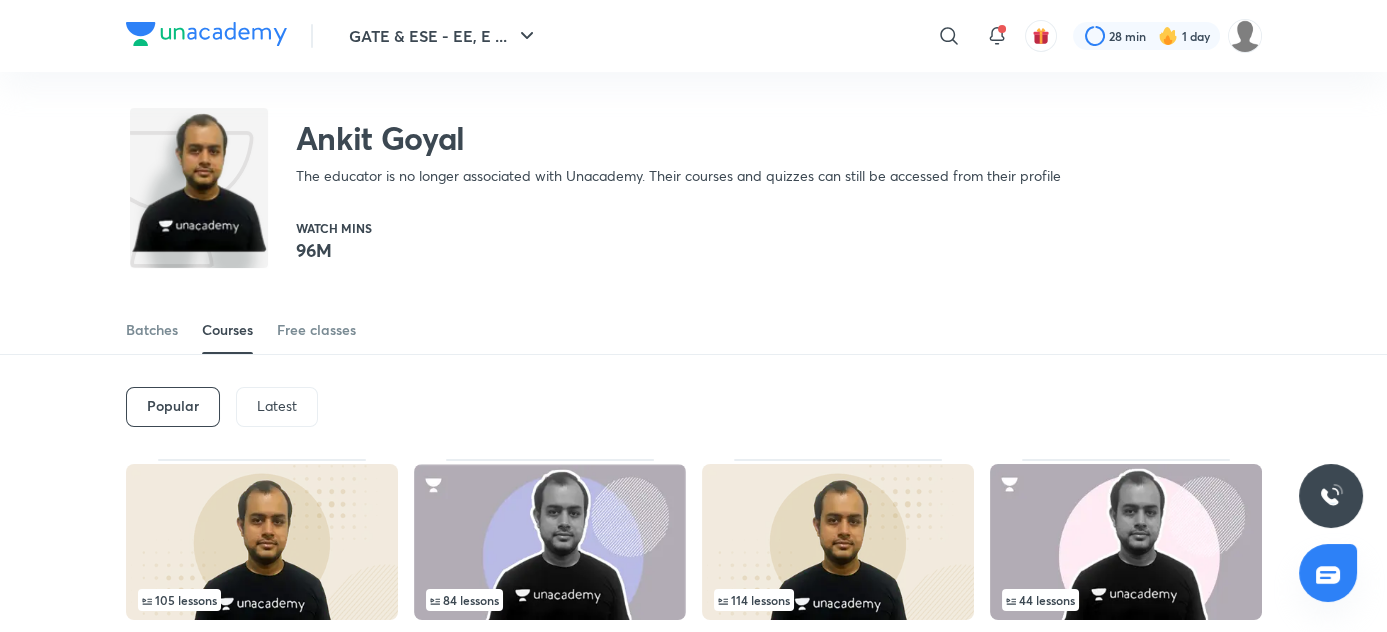 click on "Latest" at bounding box center [277, 406] 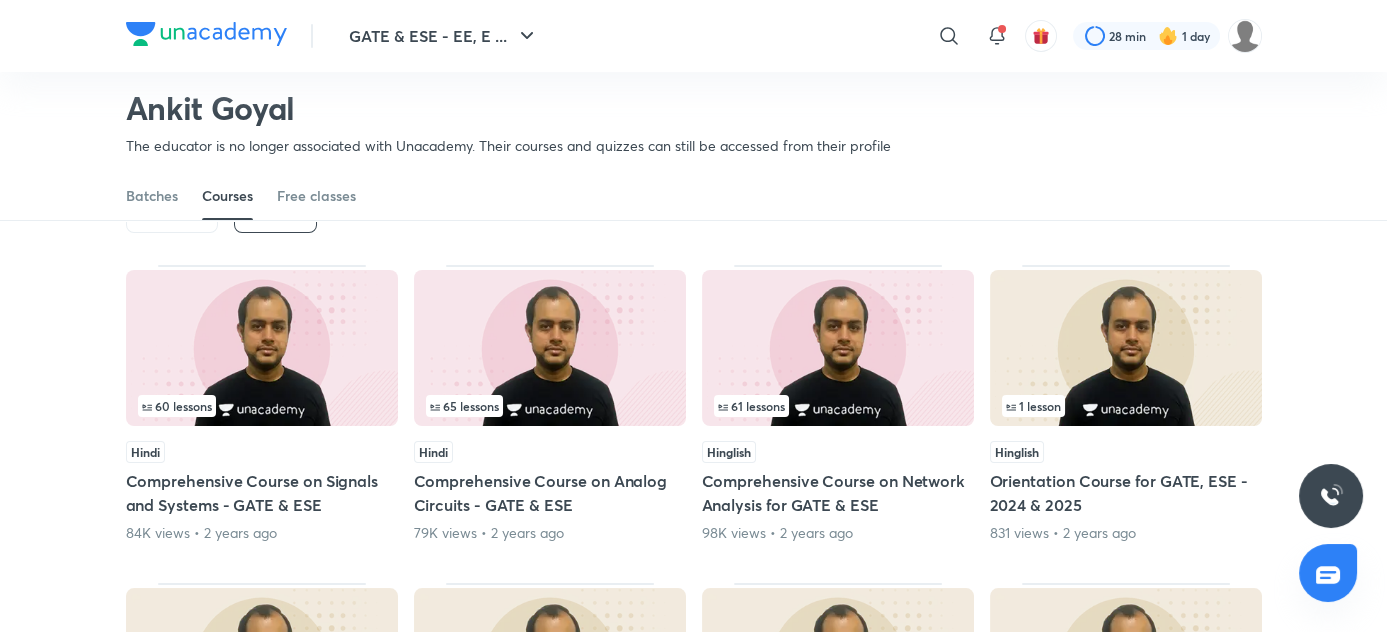 scroll, scrollTop: 135, scrollLeft: 0, axis: vertical 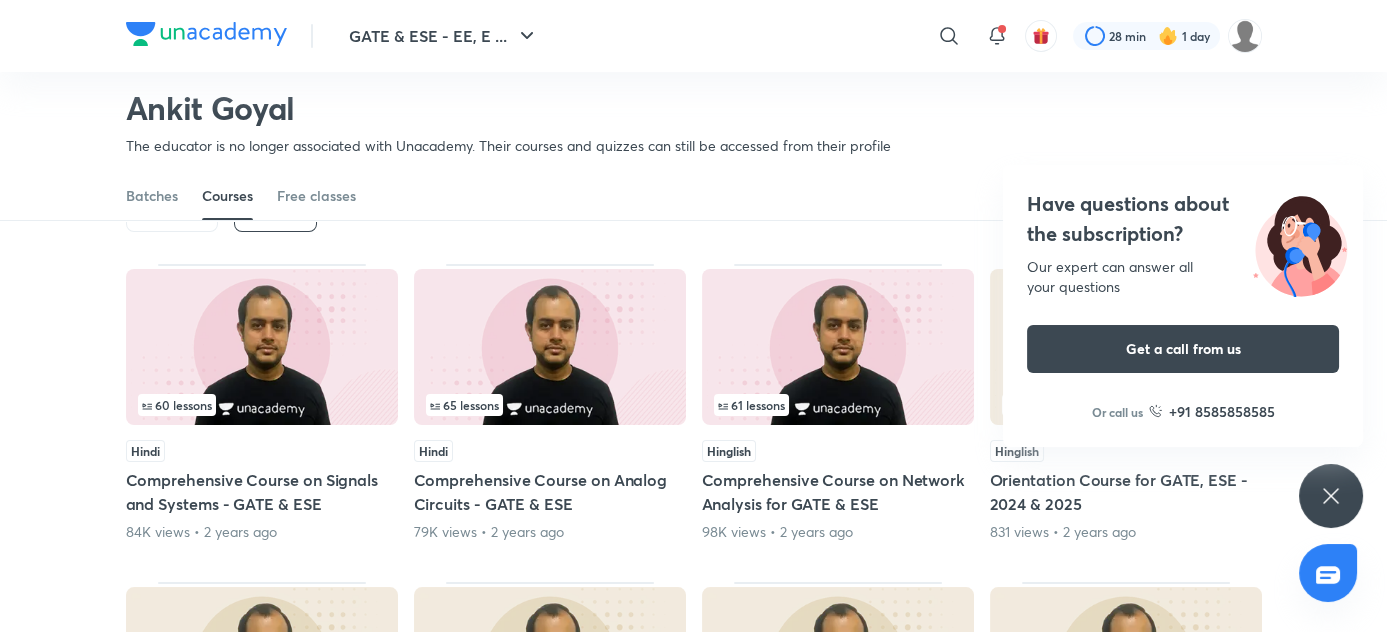 click on "60 lessons Hindi Comprehensive Course on Signals and Systems - GATE & ESE 84K views • 2 years ago" at bounding box center [262, 403] 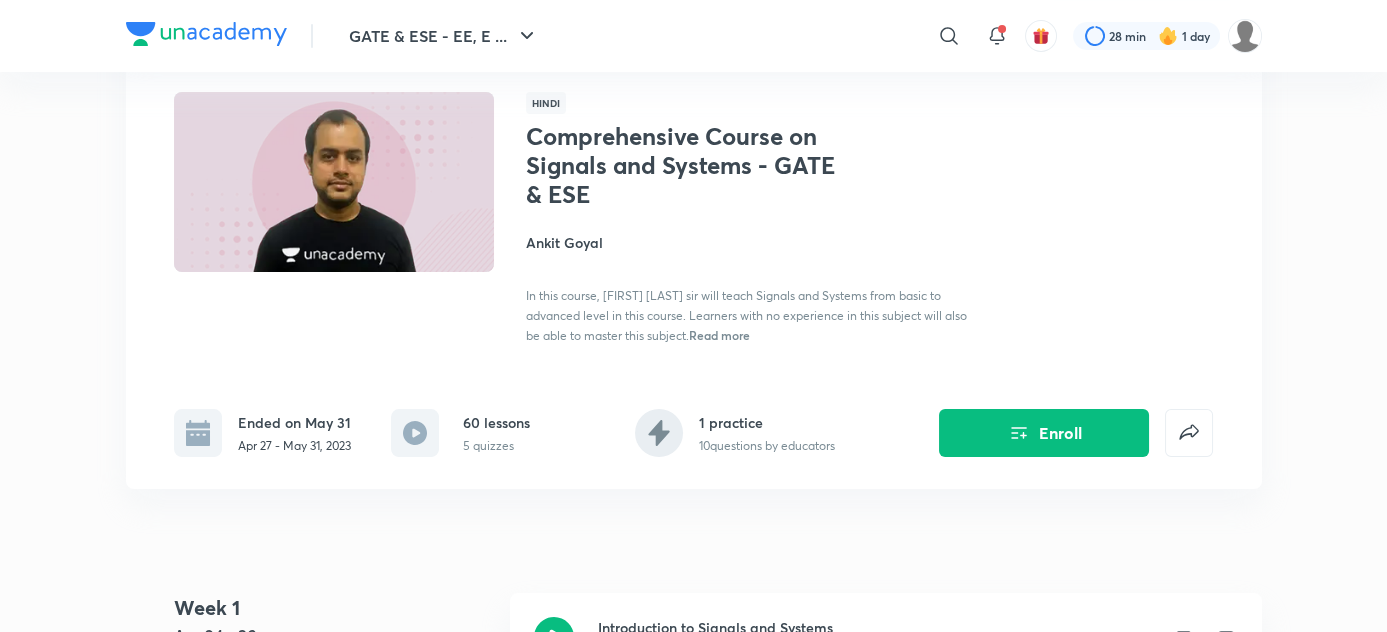 scroll, scrollTop: 0, scrollLeft: 0, axis: both 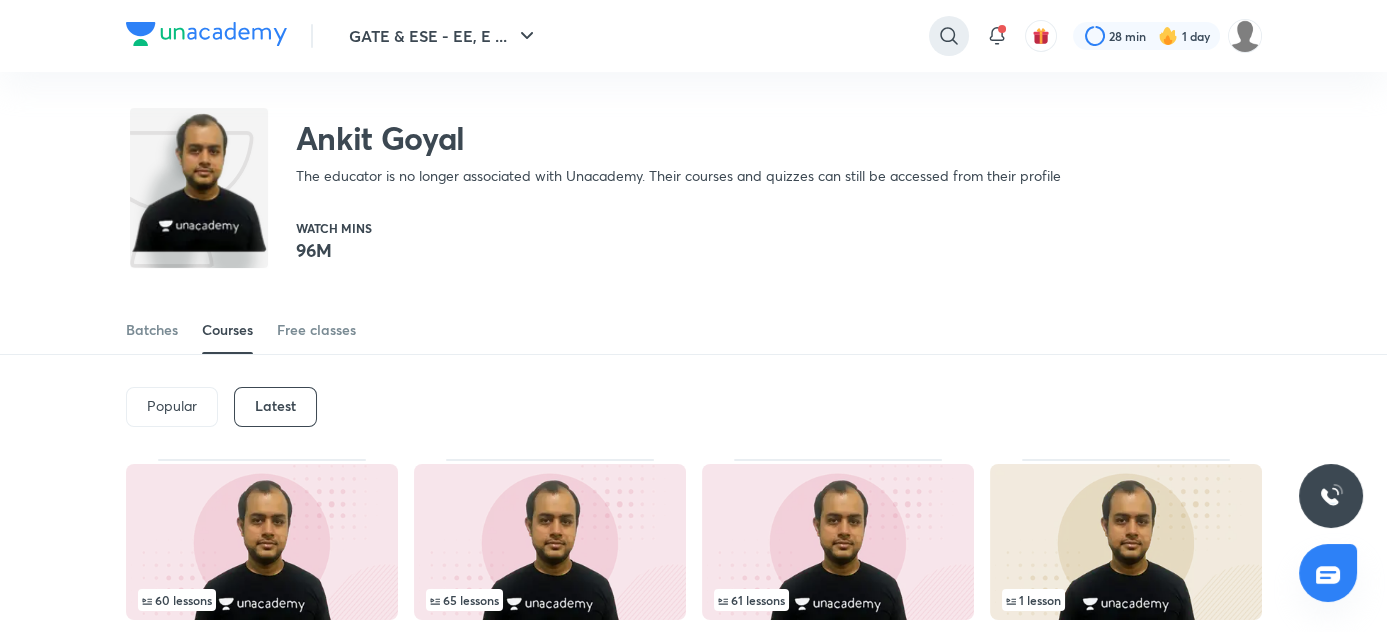 click 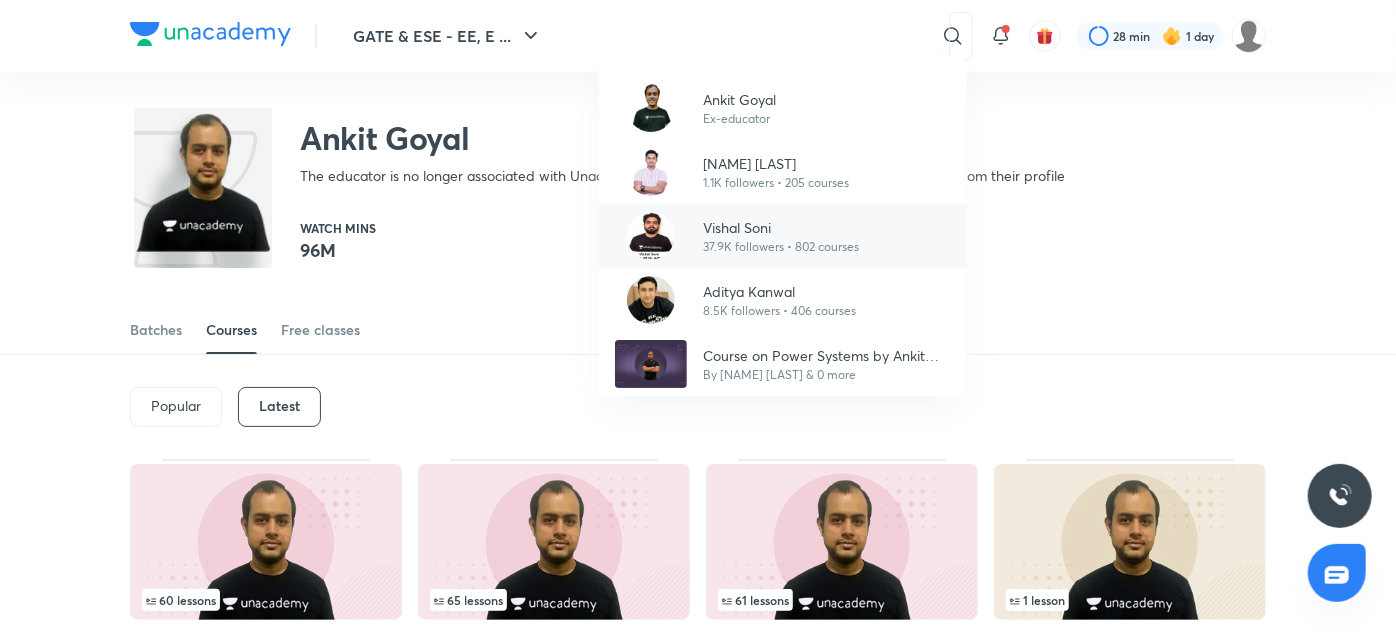 click on "Vishal Soni" at bounding box center [781, 227] 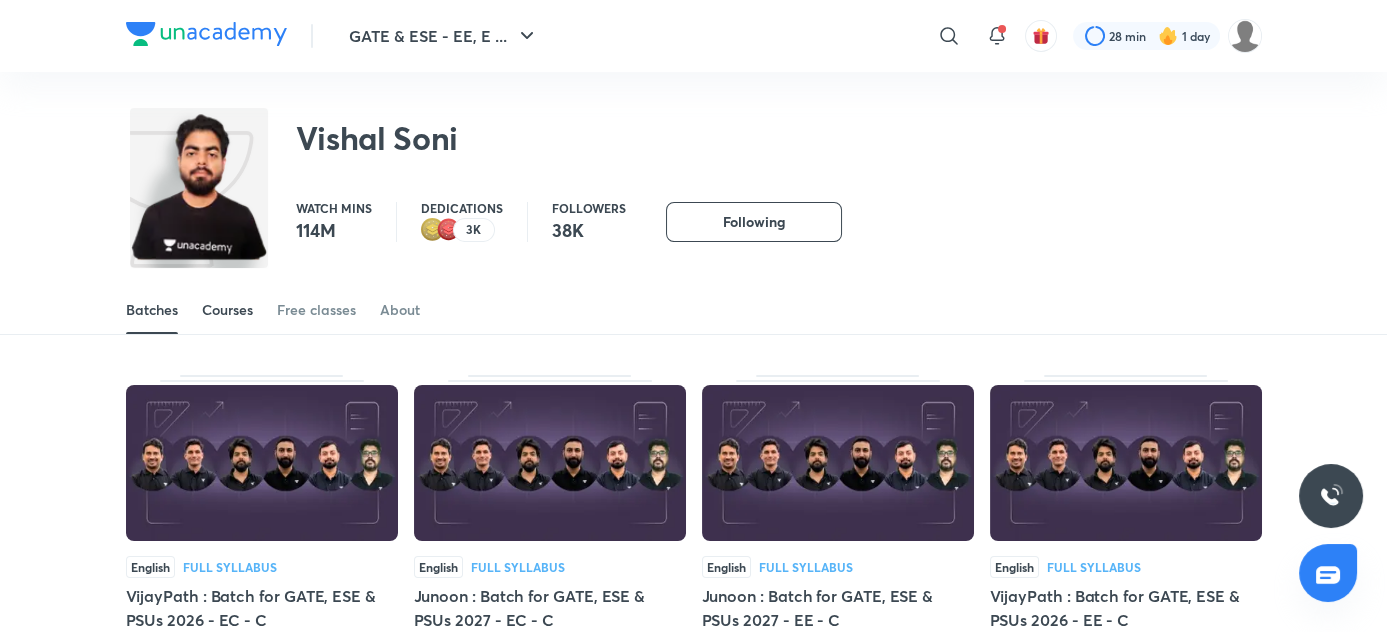 click on "Courses" at bounding box center (227, 310) 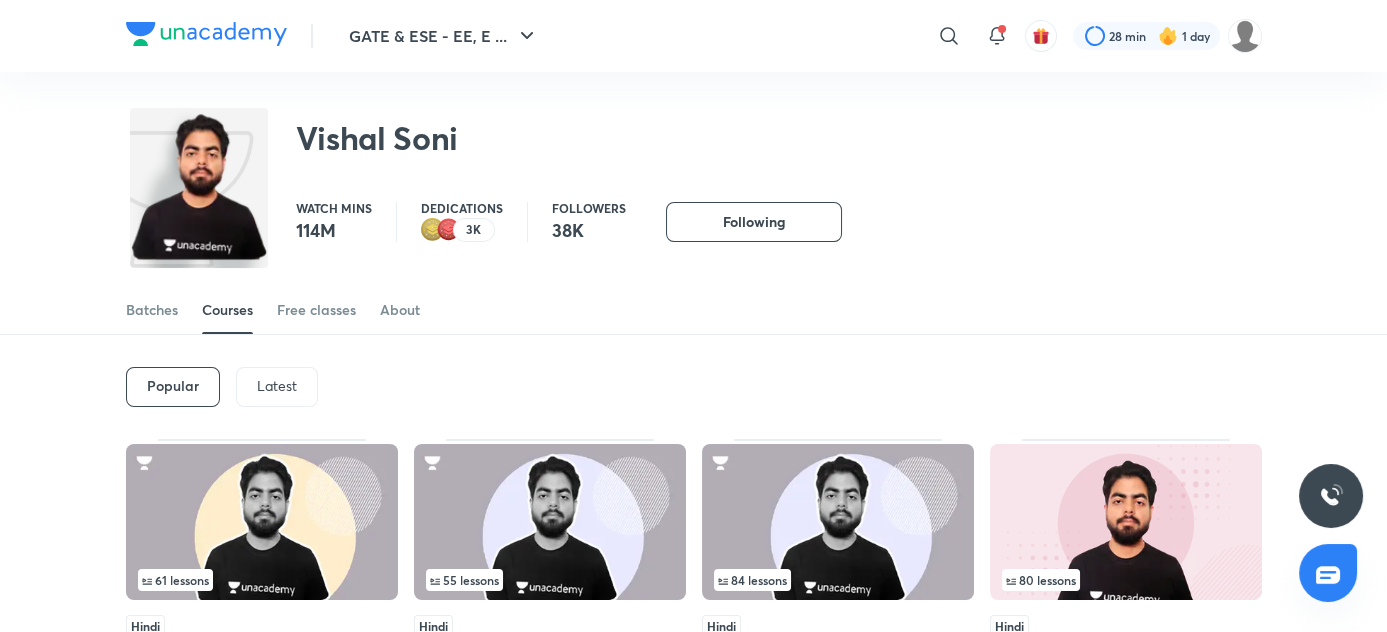 click on "Latest" at bounding box center [277, 387] 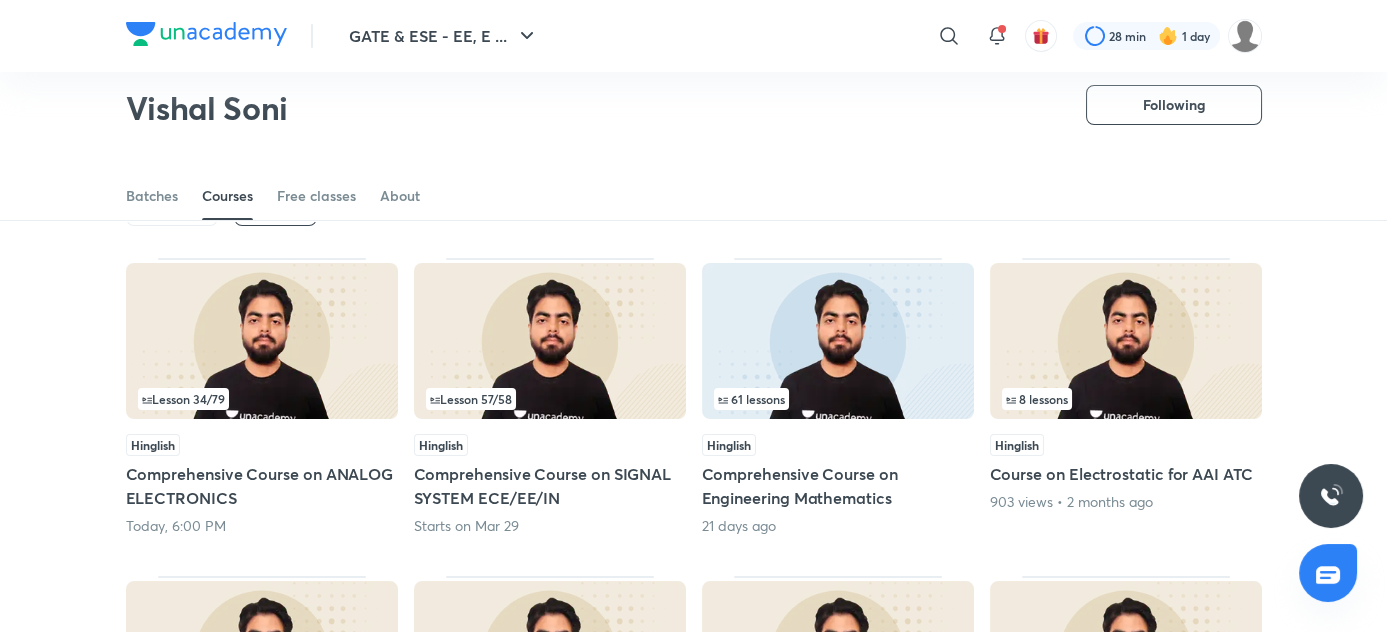 scroll, scrollTop: 120, scrollLeft: 0, axis: vertical 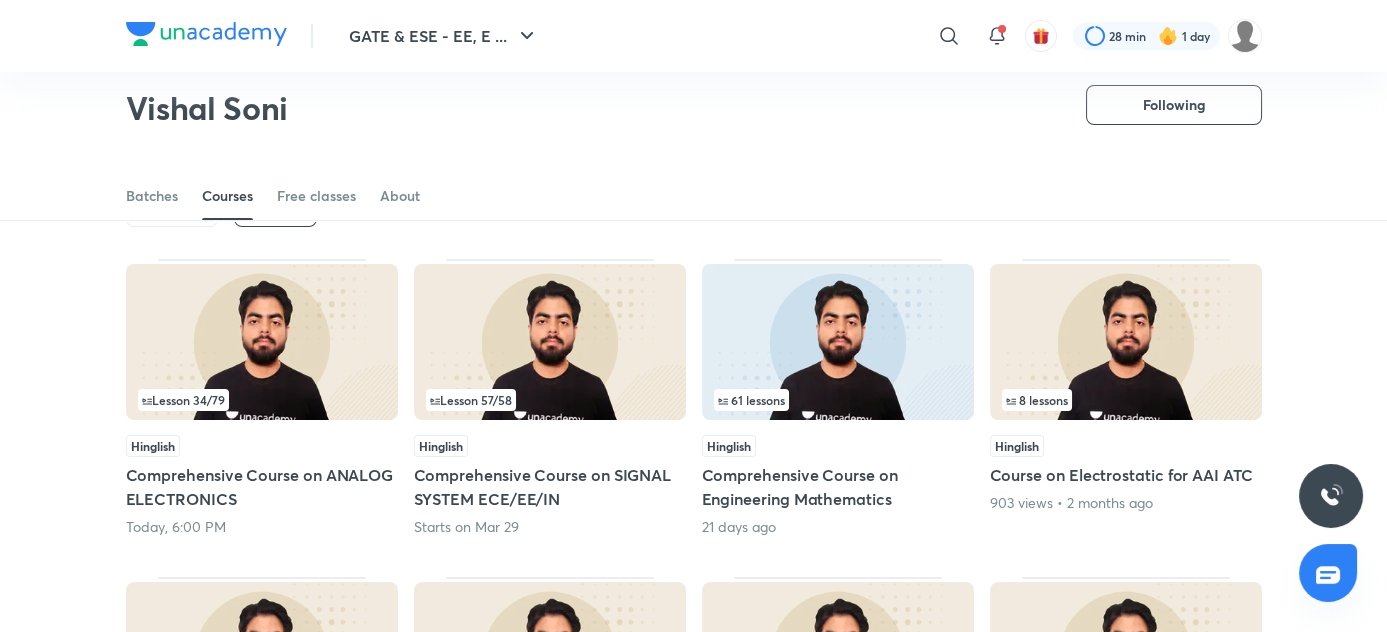 click at bounding box center (262, 342) 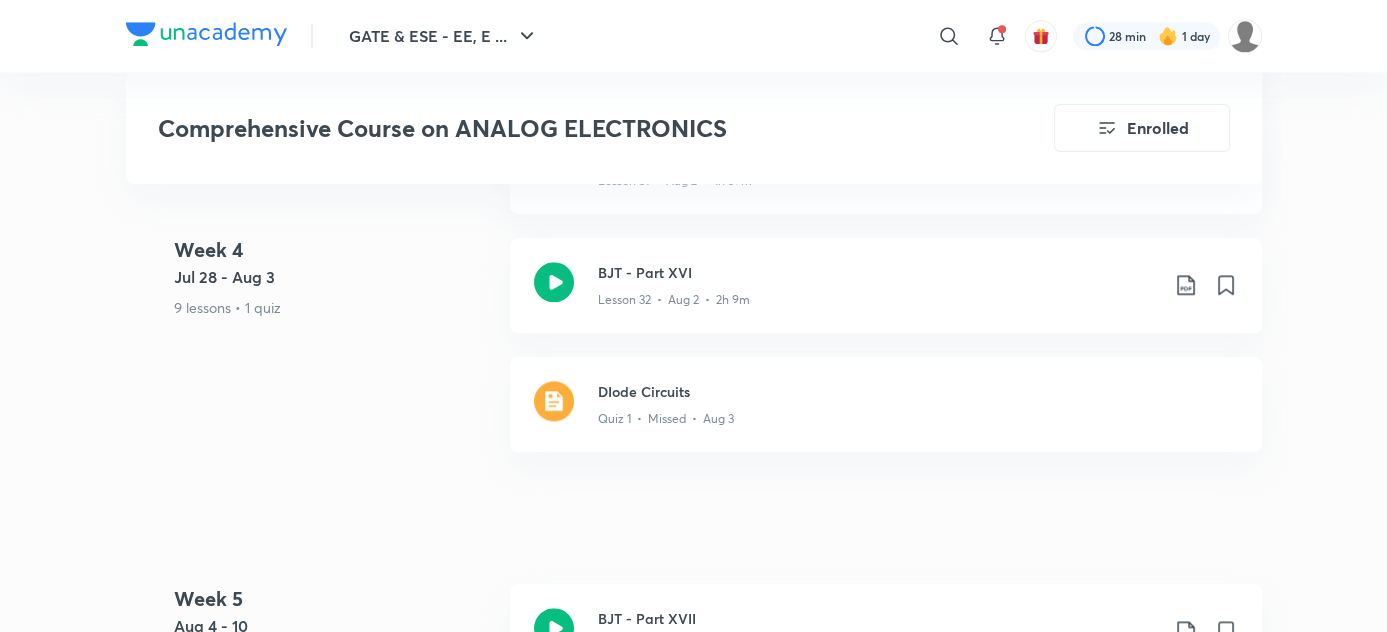 scroll, scrollTop: 5029, scrollLeft: 0, axis: vertical 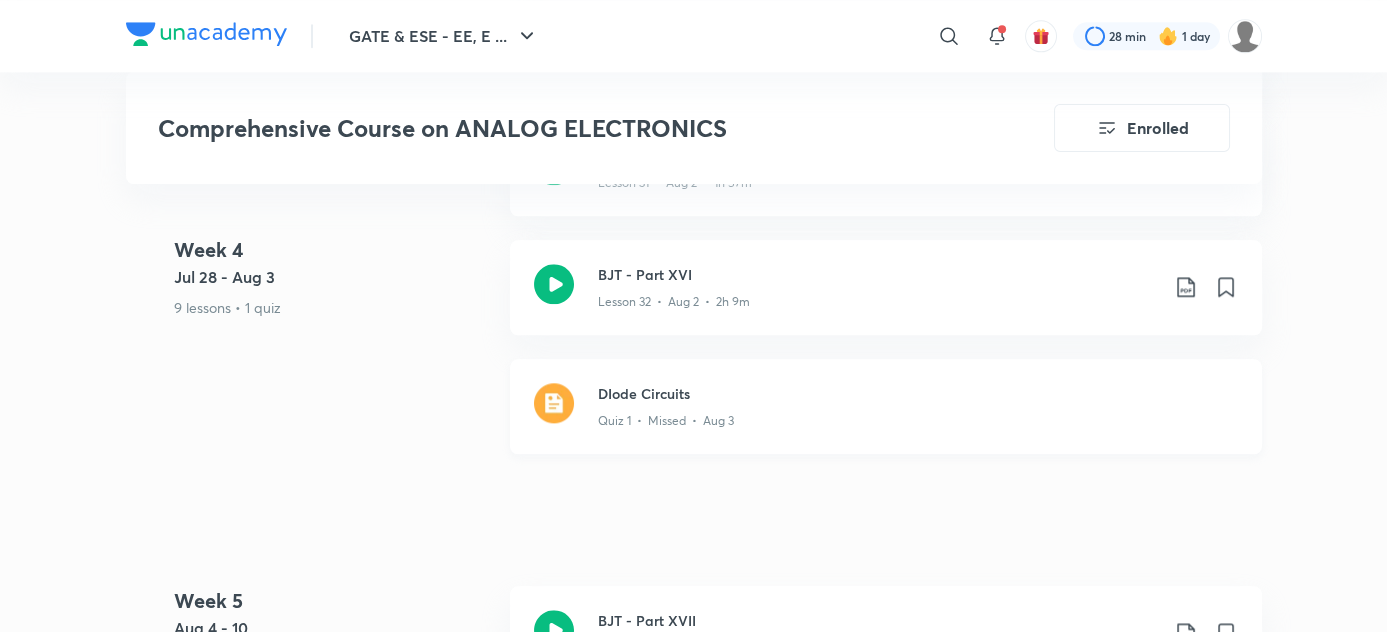 click on "Quiz 1  •  Missed  •  Aug 3" at bounding box center (666, 421) 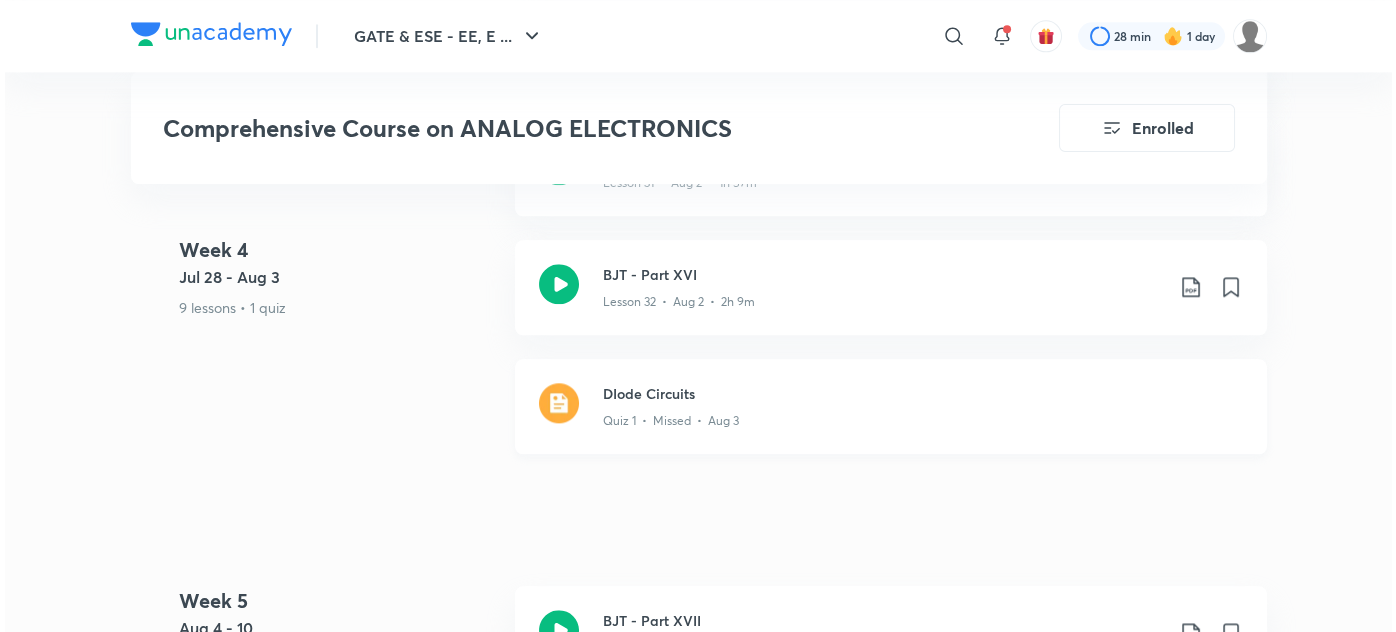 scroll, scrollTop: 0, scrollLeft: 0, axis: both 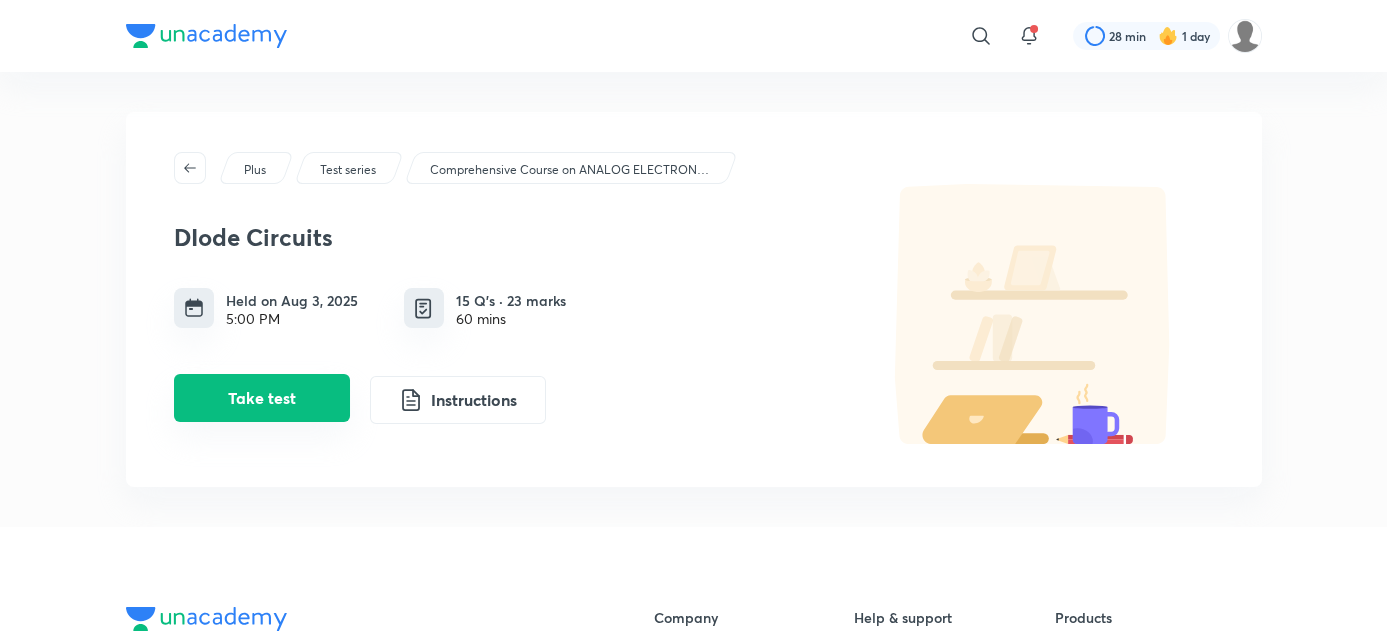 click on "Take test" at bounding box center [262, 398] 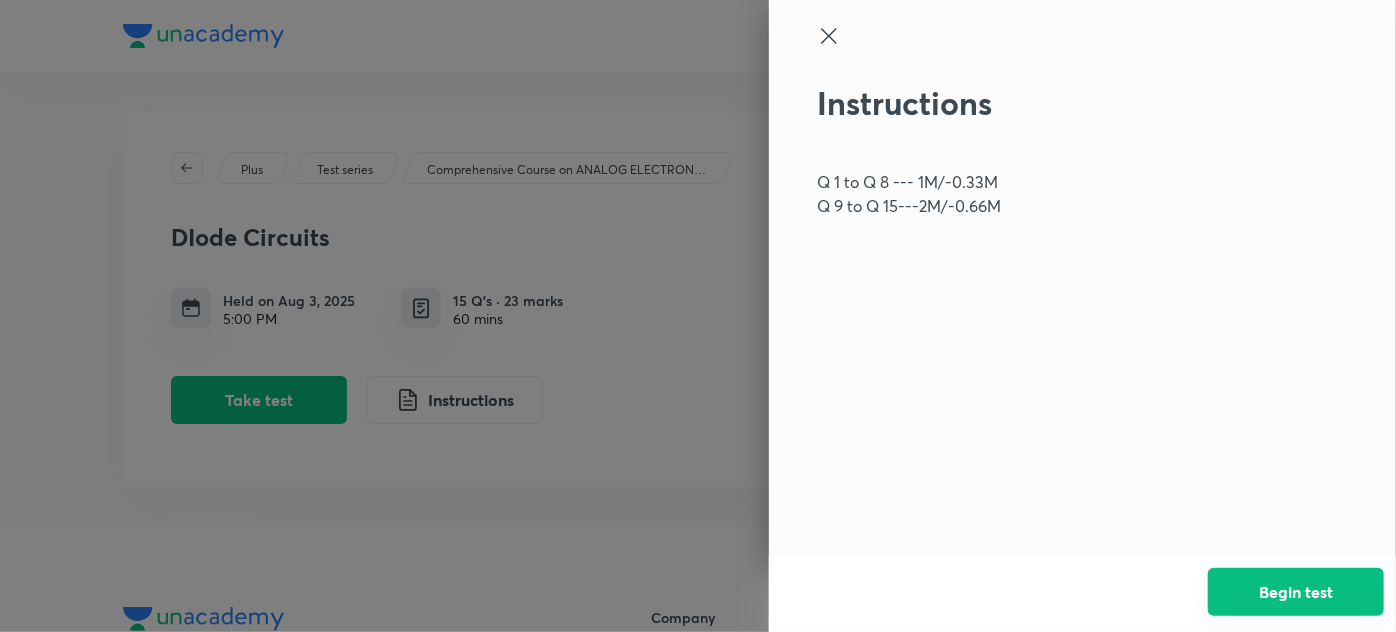 click on "Begin test" at bounding box center (1296, 592) 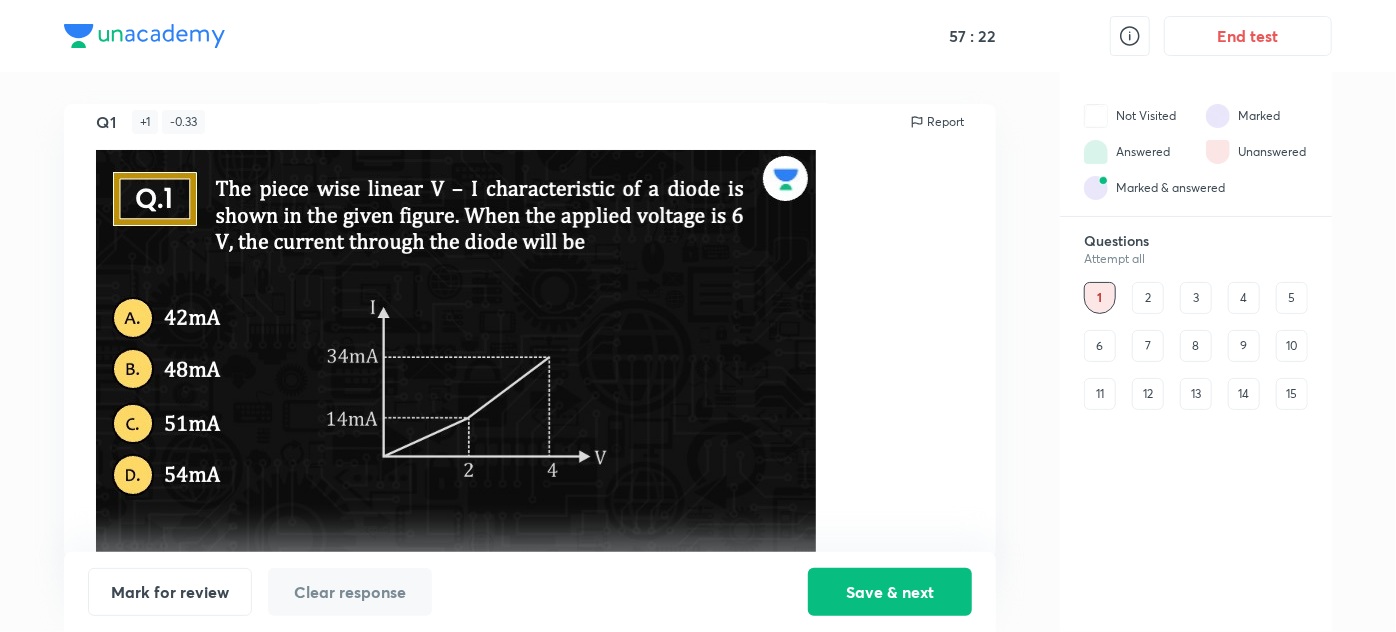 scroll, scrollTop: 25, scrollLeft: 0, axis: vertical 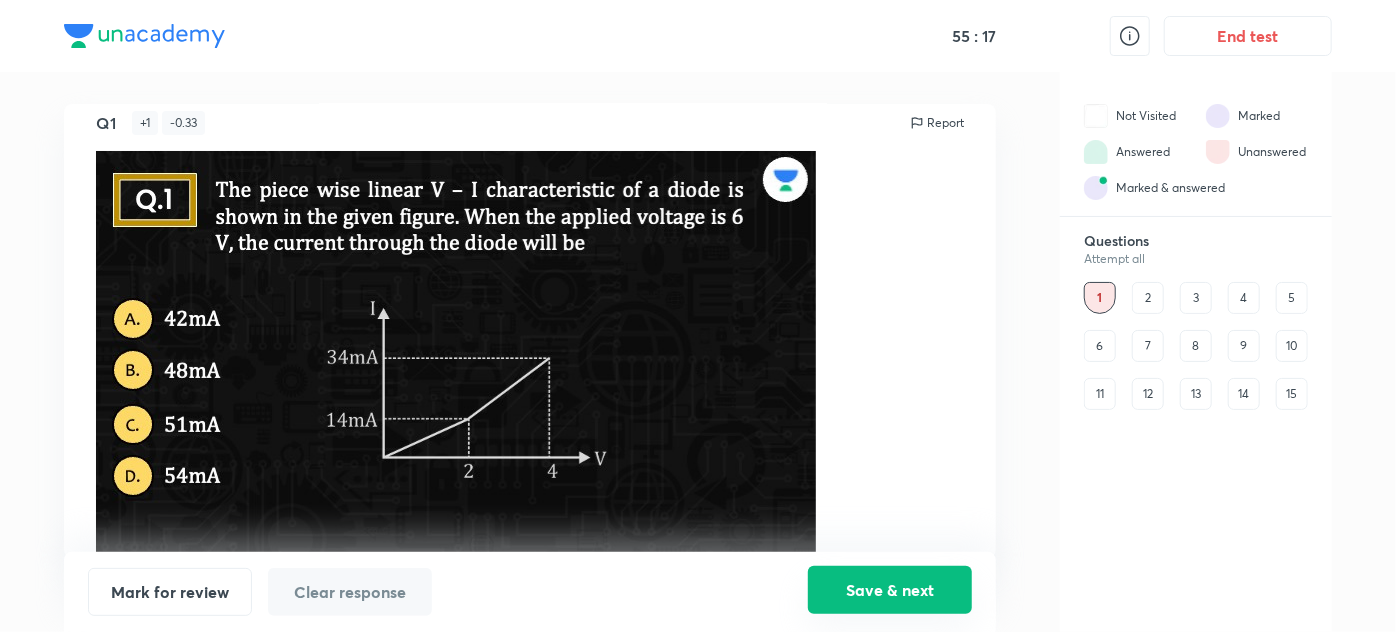 click on "Save & next" at bounding box center [890, 590] 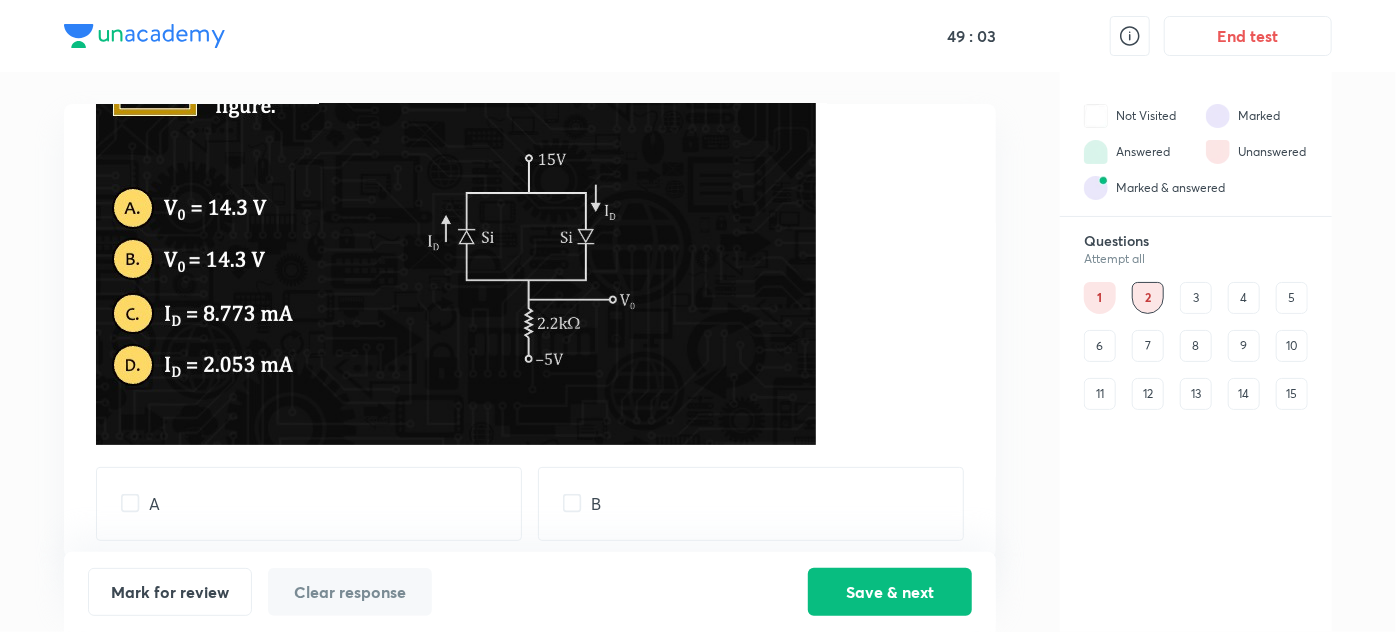 scroll, scrollTop: 240, scrollLeft: 0, axis: vertical 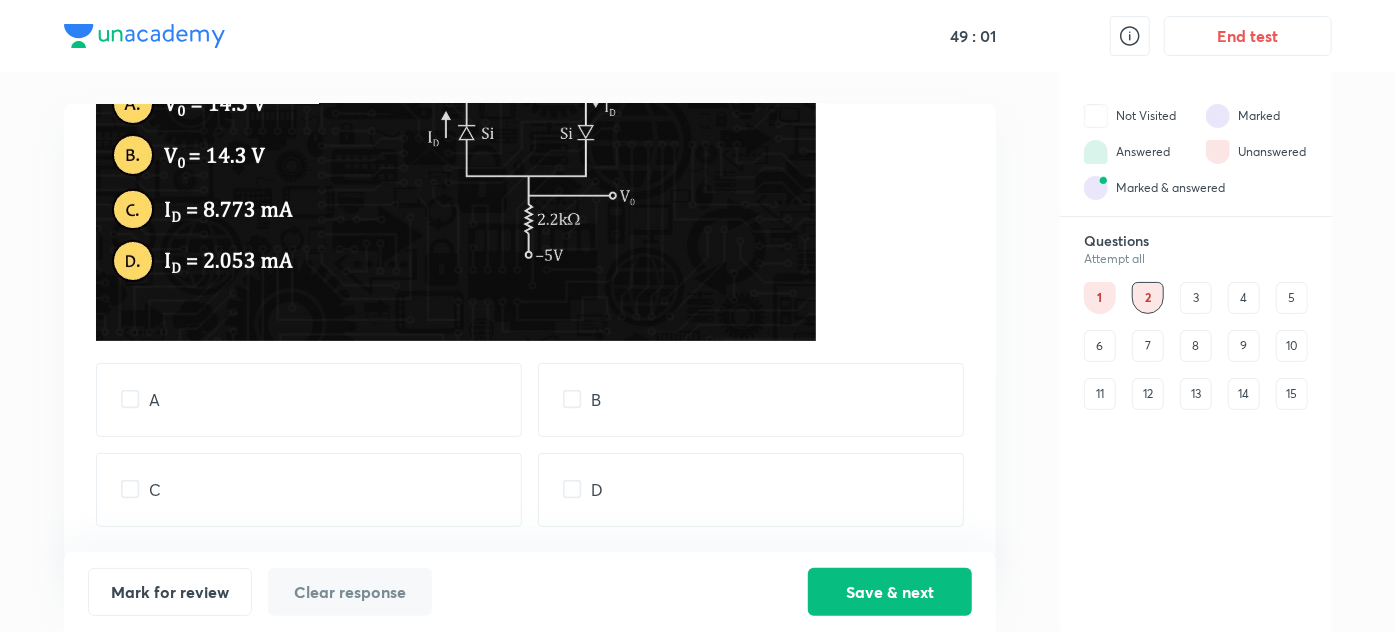 click on "B" at bounding box center [751, 400] 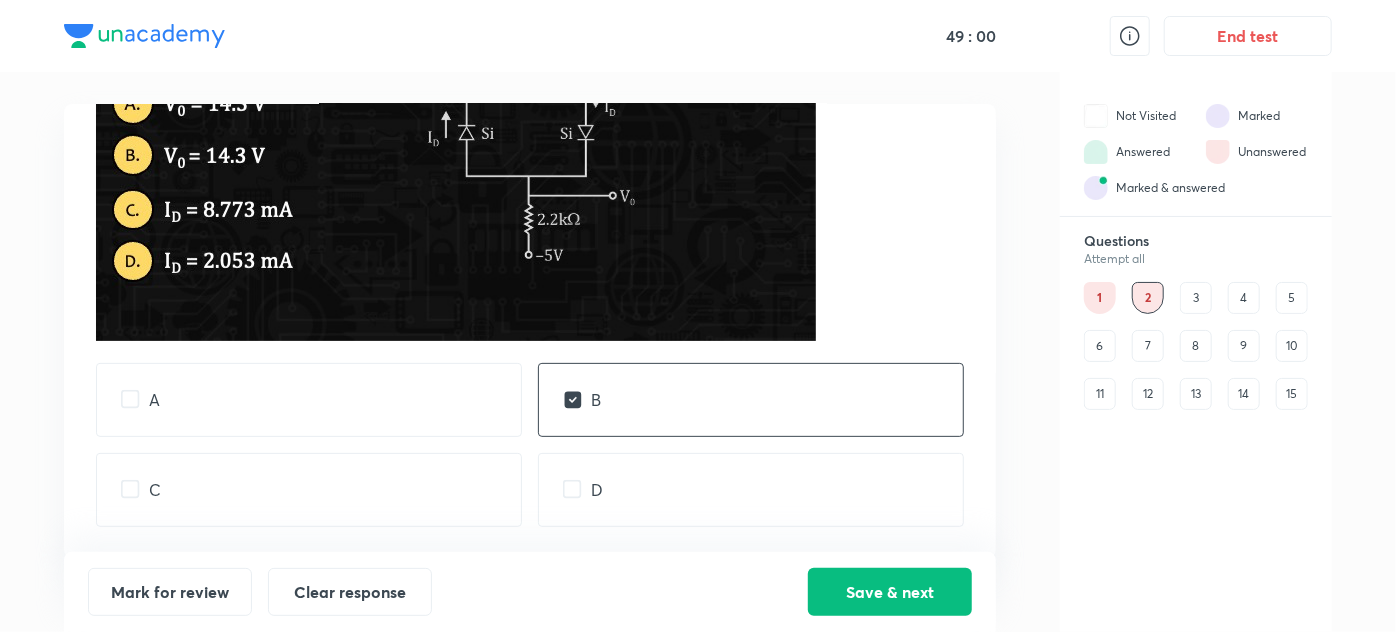 click on "D" at bounding box center (751, 490) 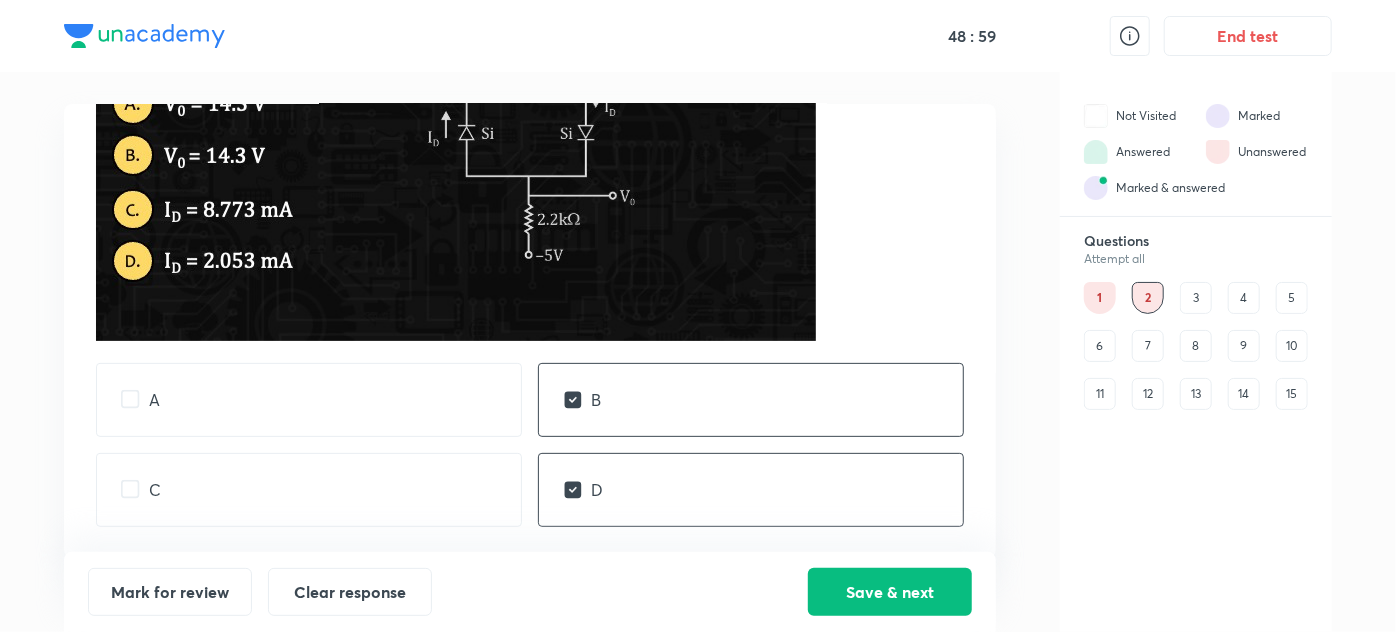 click on "D" at bounding box center [751, 490] 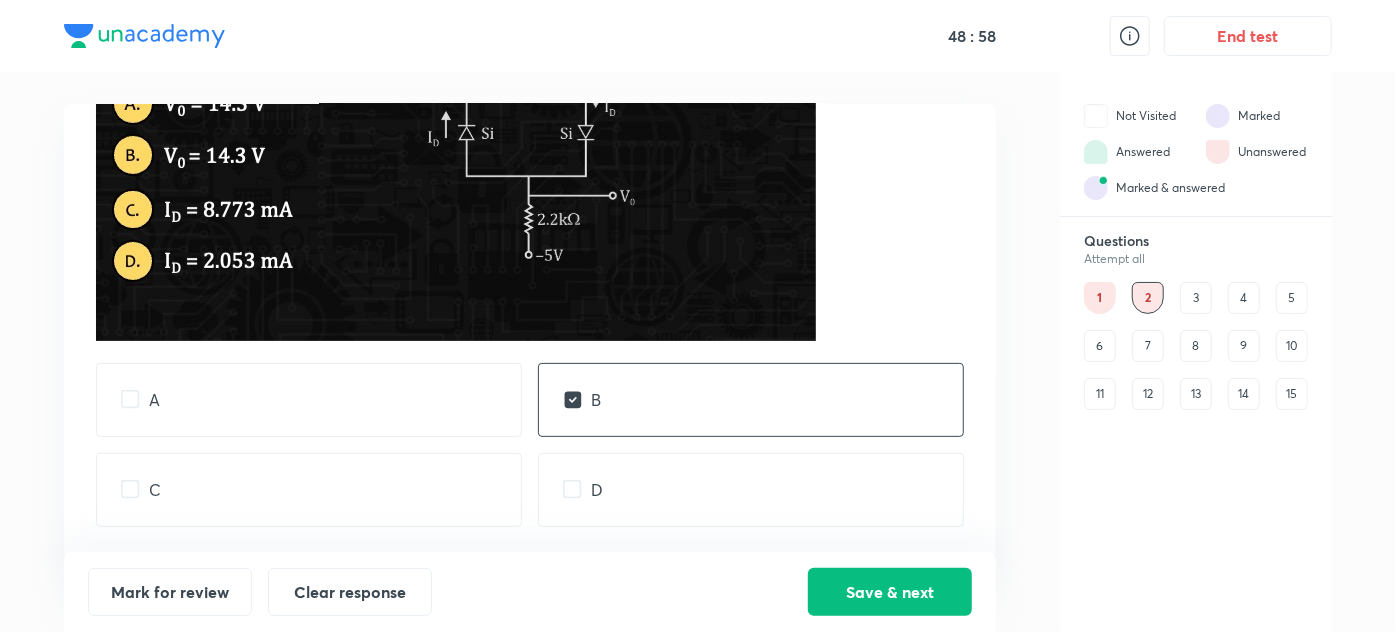 click on "B" at bounding box center [751, 400] 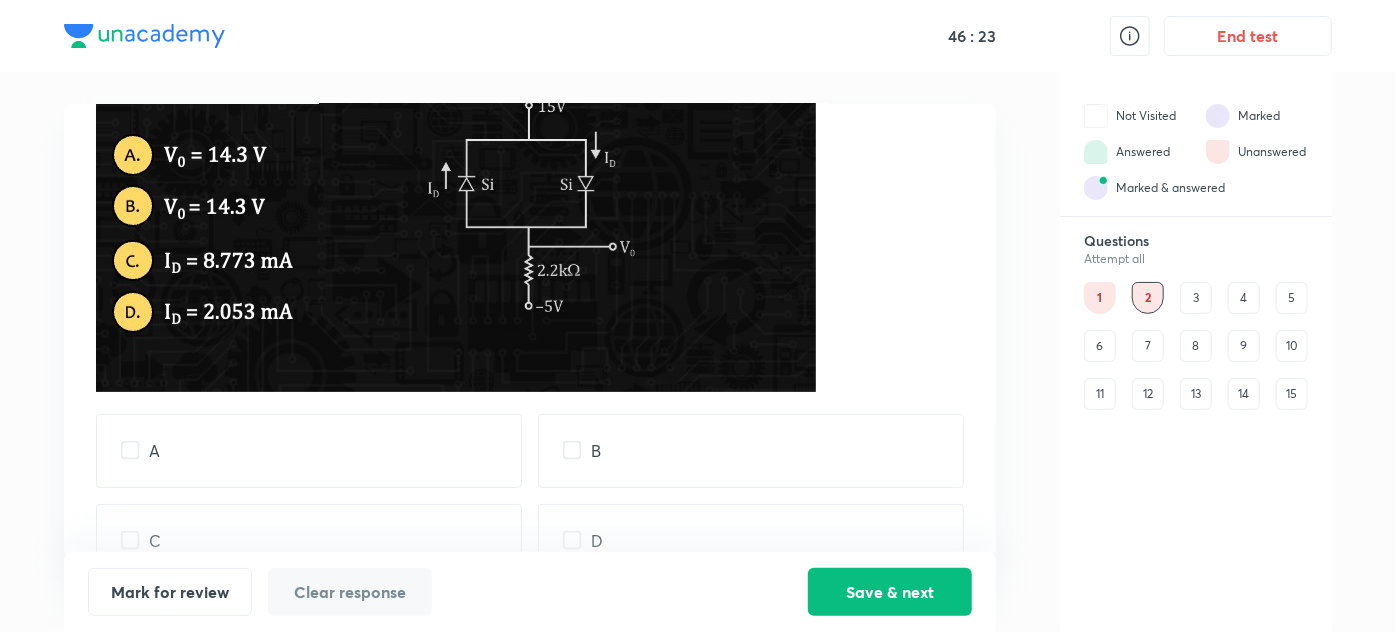 scroll, scrollTop: 189, scrollLeft: 0, axis: vertical 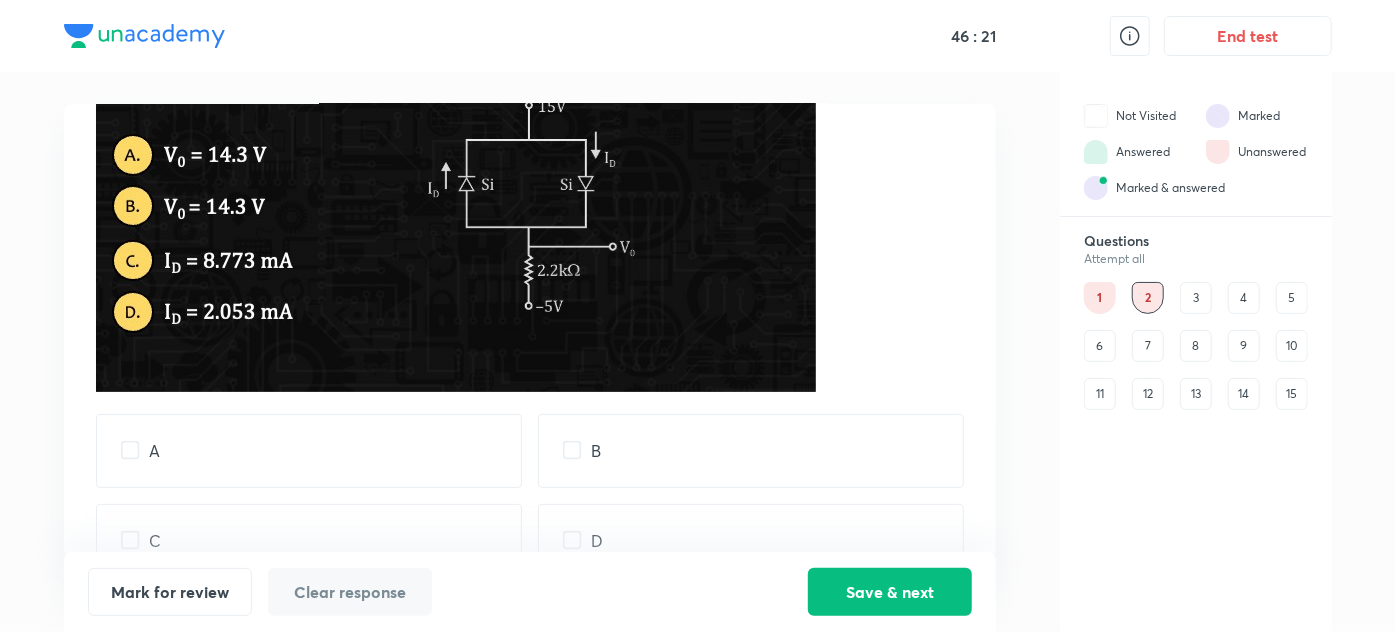 click on "C" at bounding box center [309, 541] 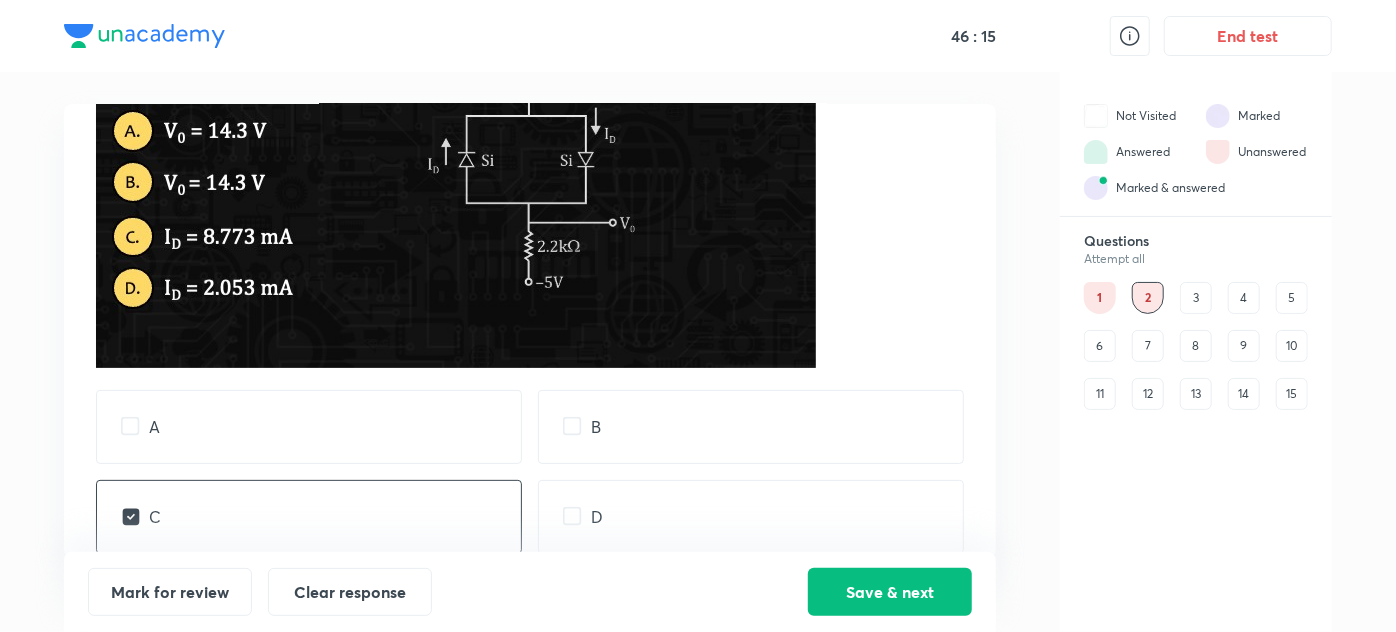 scroll, scrollTop: 217, scrollLeft: 0, axis: vertical 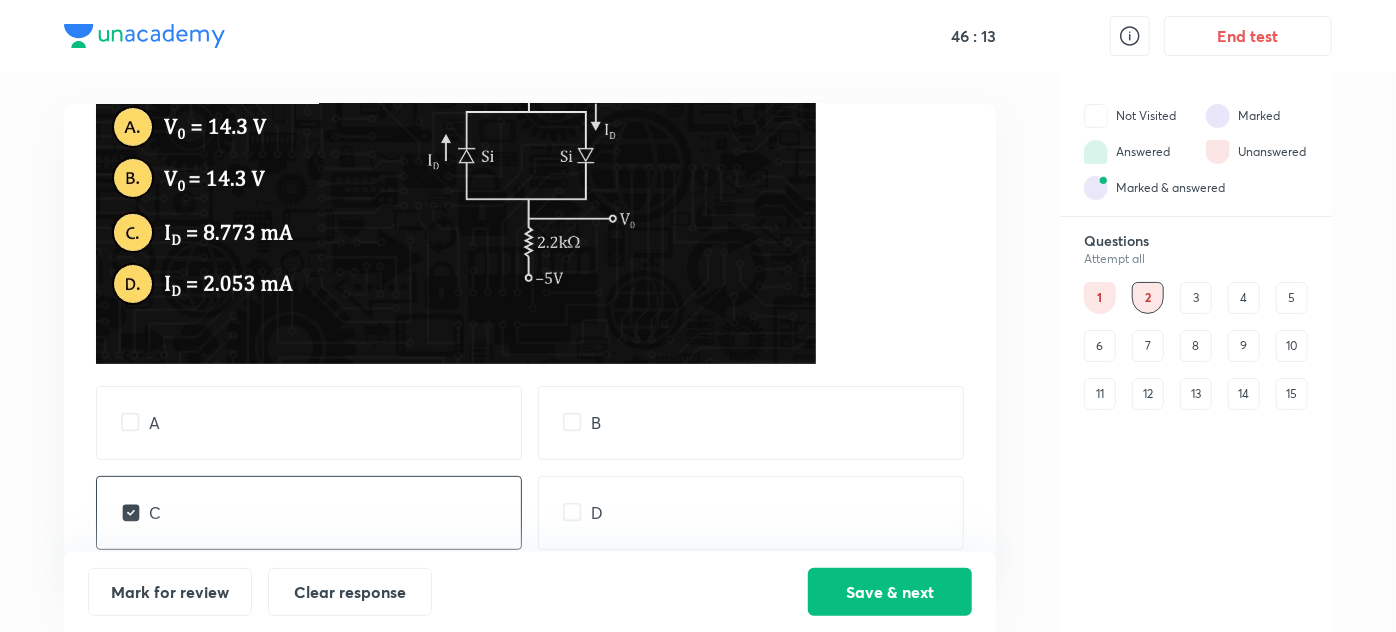 click on "B" at bounding box center [751, 423] 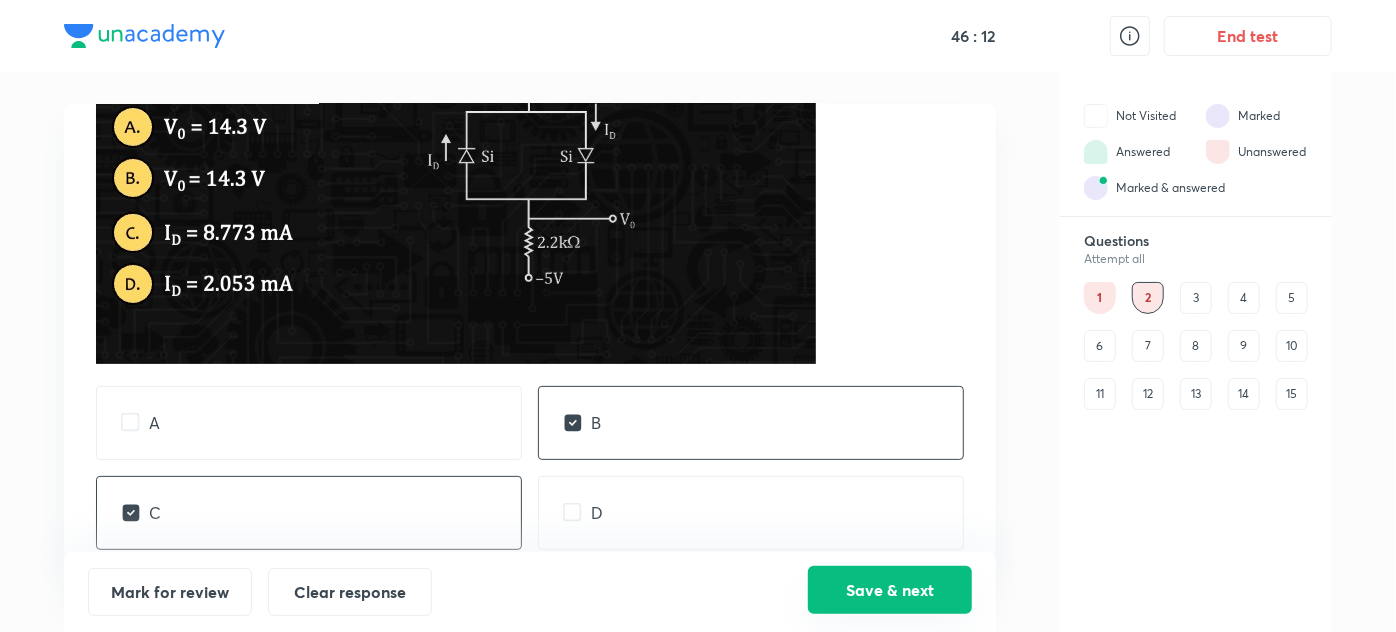 click on "Save & next" at bounding box center (890, 592) 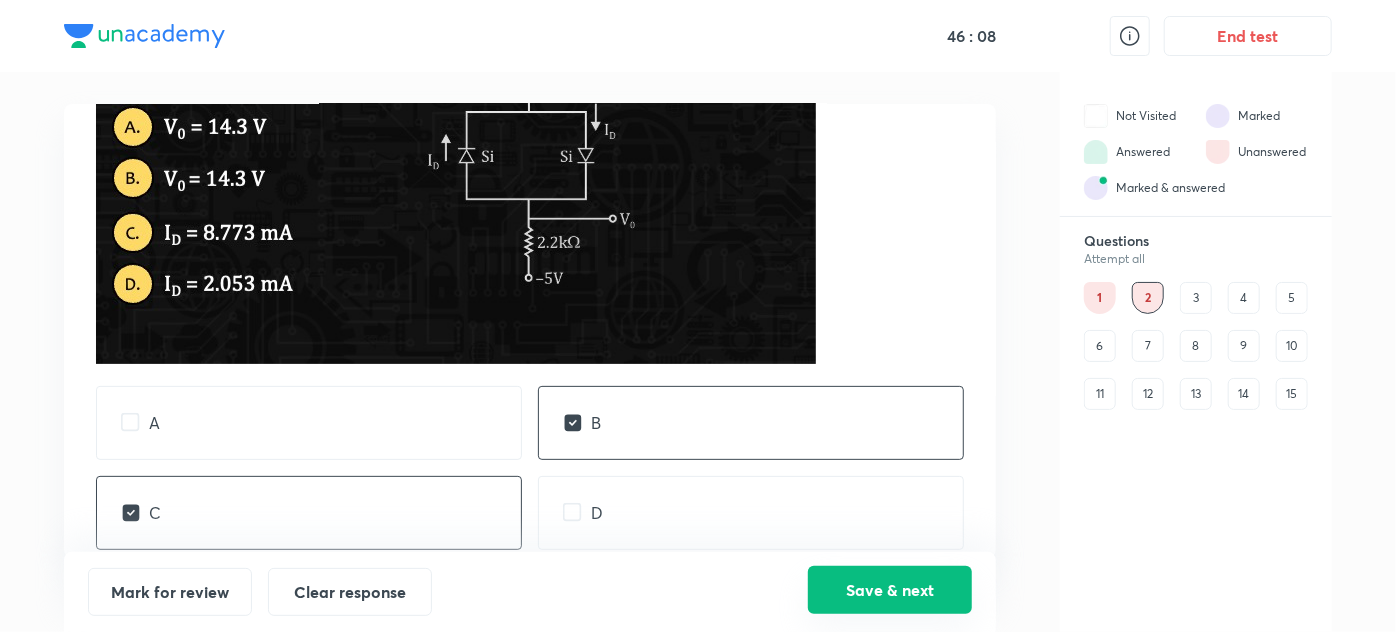 click on "Save & next" at bounding box center (890, 590) 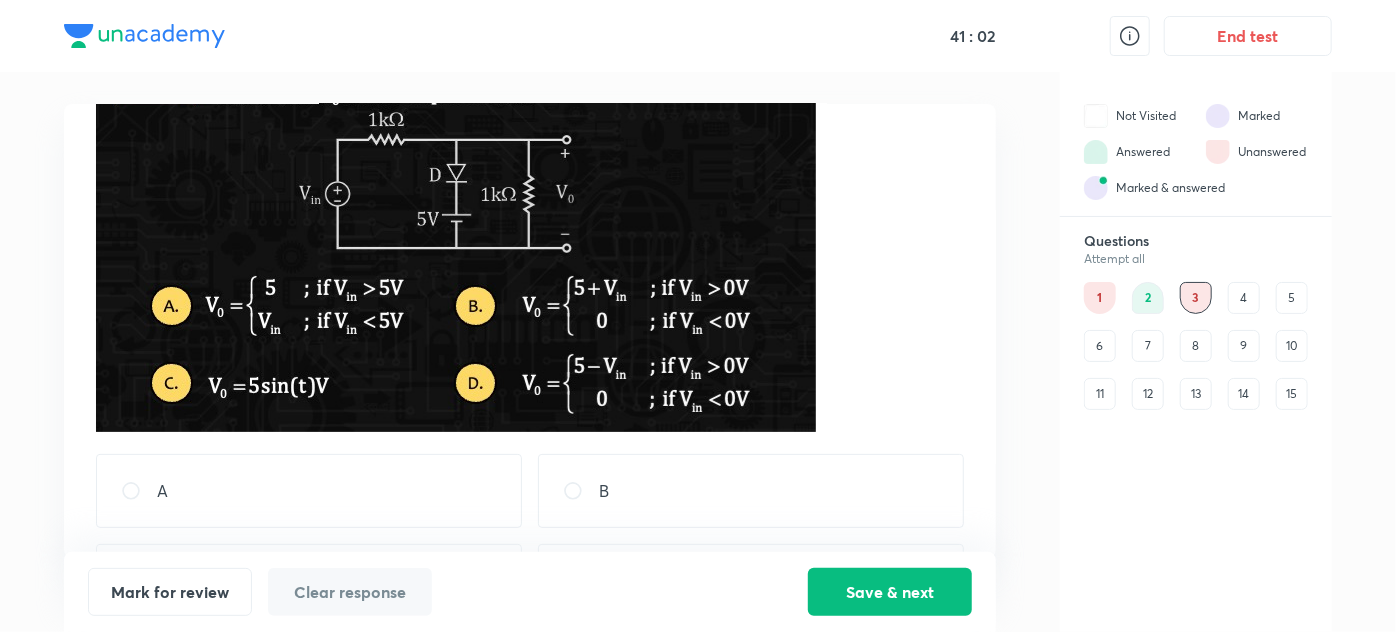 scroll, scrollTop: 149, scrollLeft: 0, axis: vertical 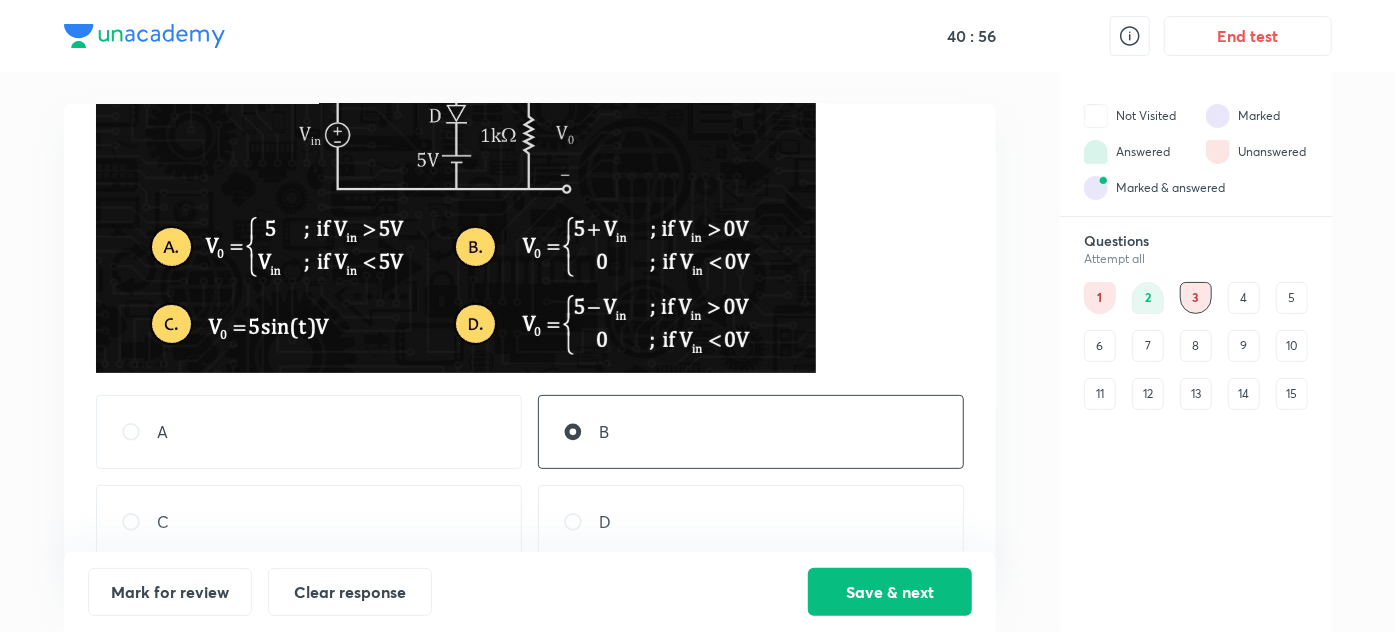 click on "A" at bounding box center (309, 432) 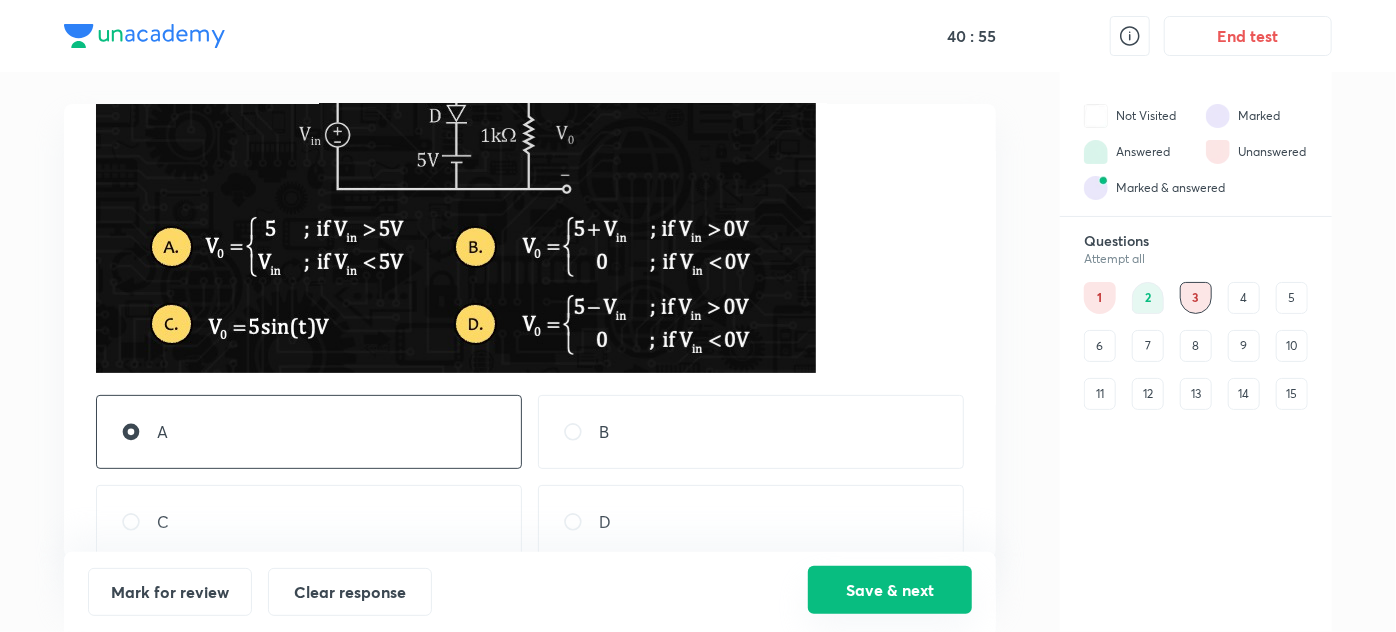 click on "Save & next" at bounding box center (890, 590) 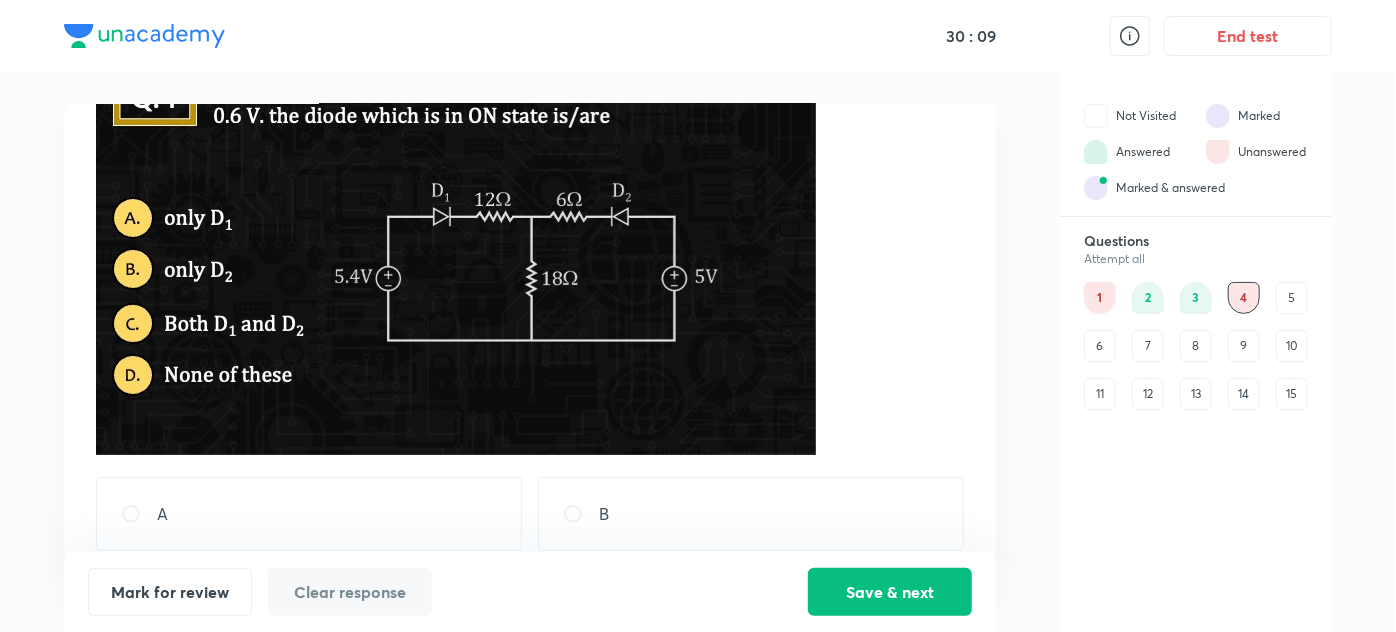 scroll, scrollTop: 125, scrollLeft: 0, axis: vertical 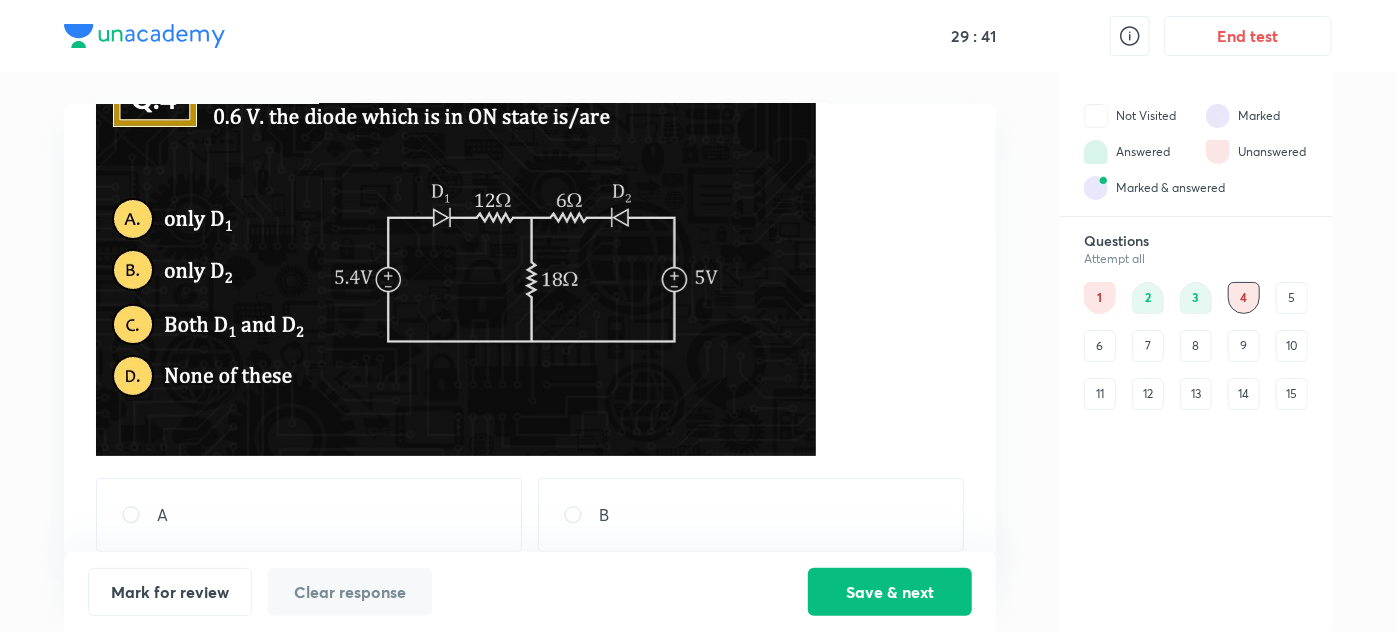 click on "A" at bounding box center [309, 515] 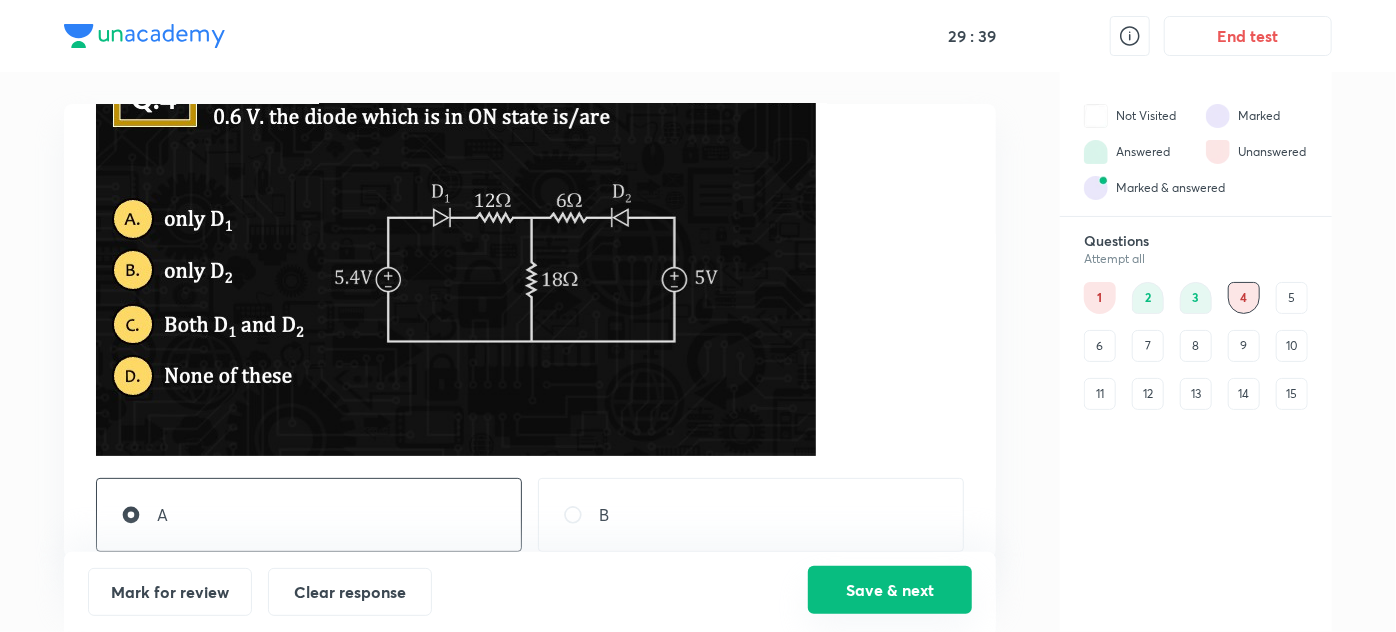 click on "Save & next" at bounding box center (890, 590) 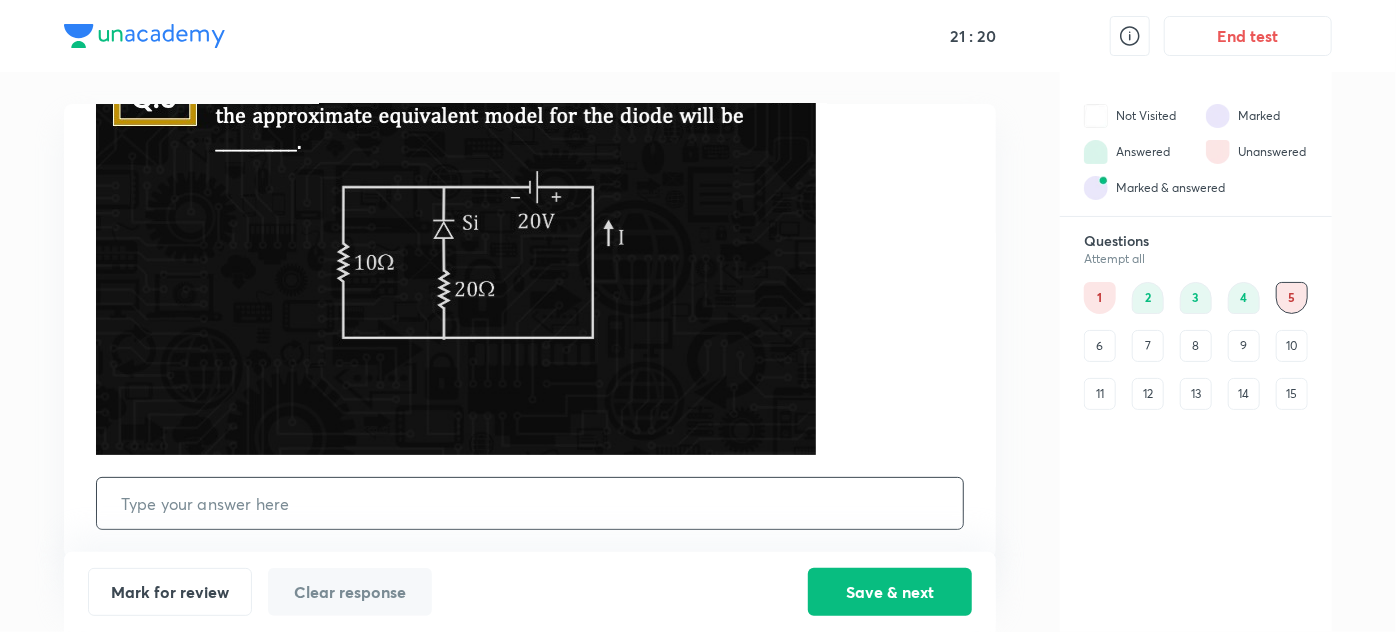 scroll, scrollTop: 125, scrollLeft: 0, axis: vertical 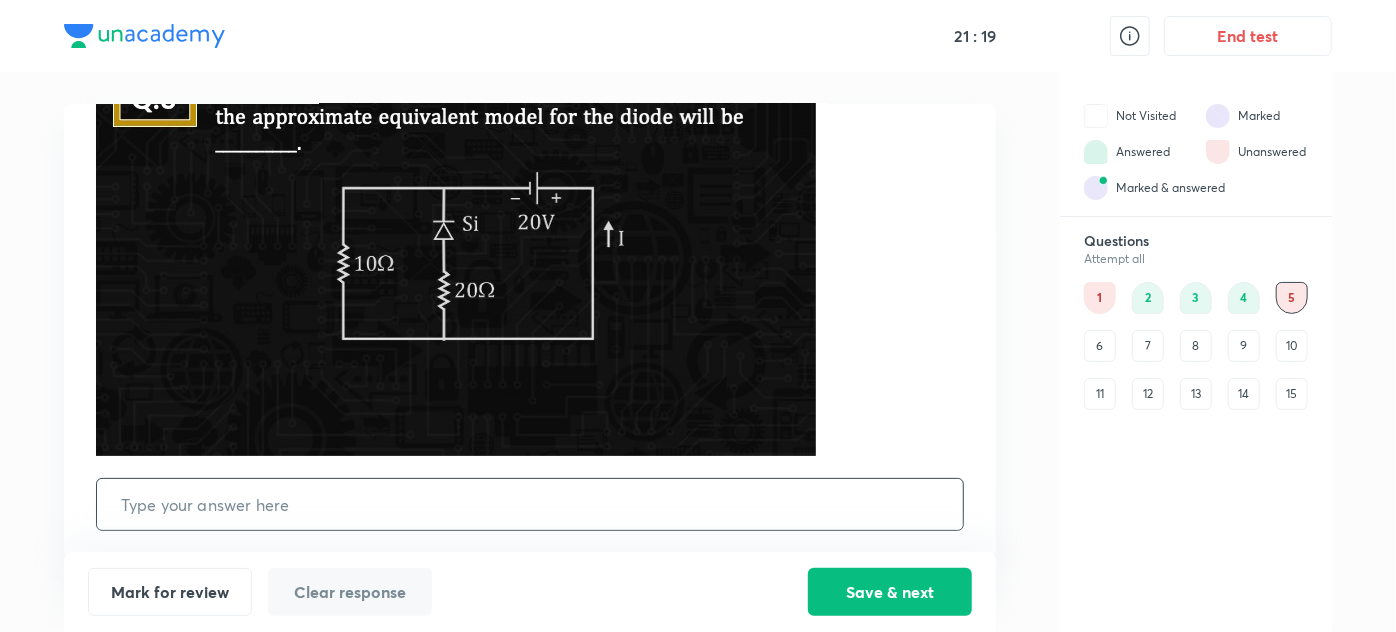 click at bounding box center (530, 504) 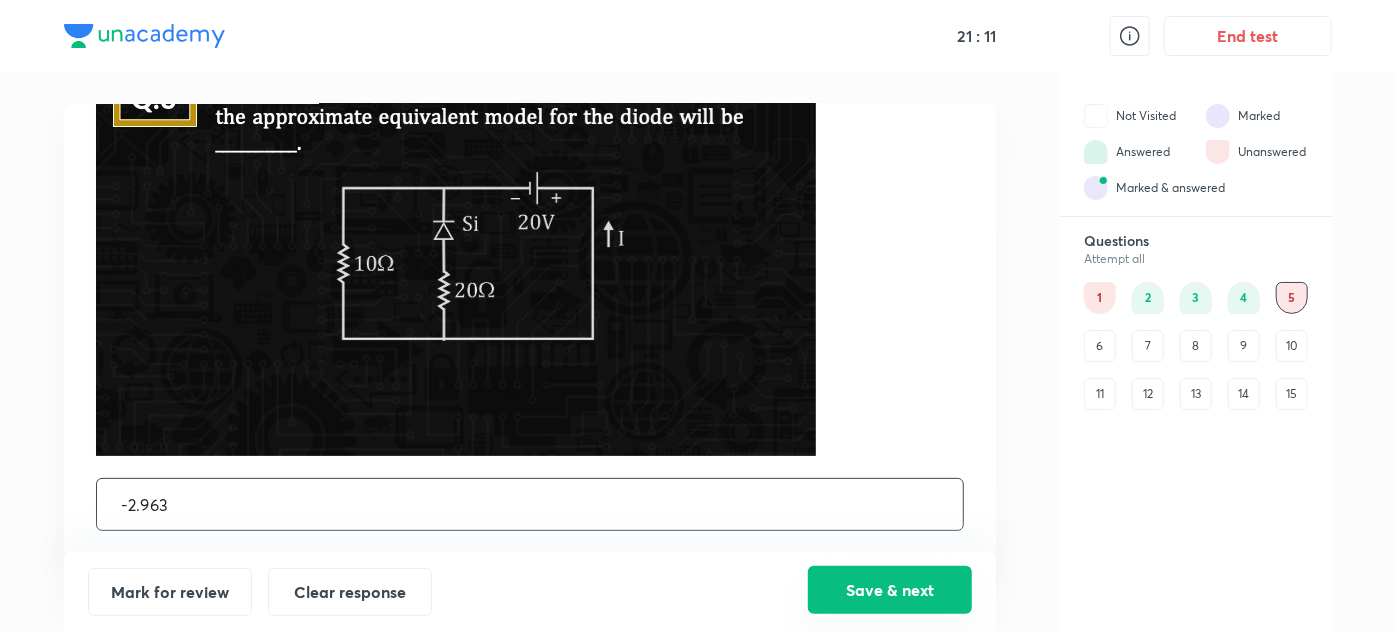 type on "-2.963" 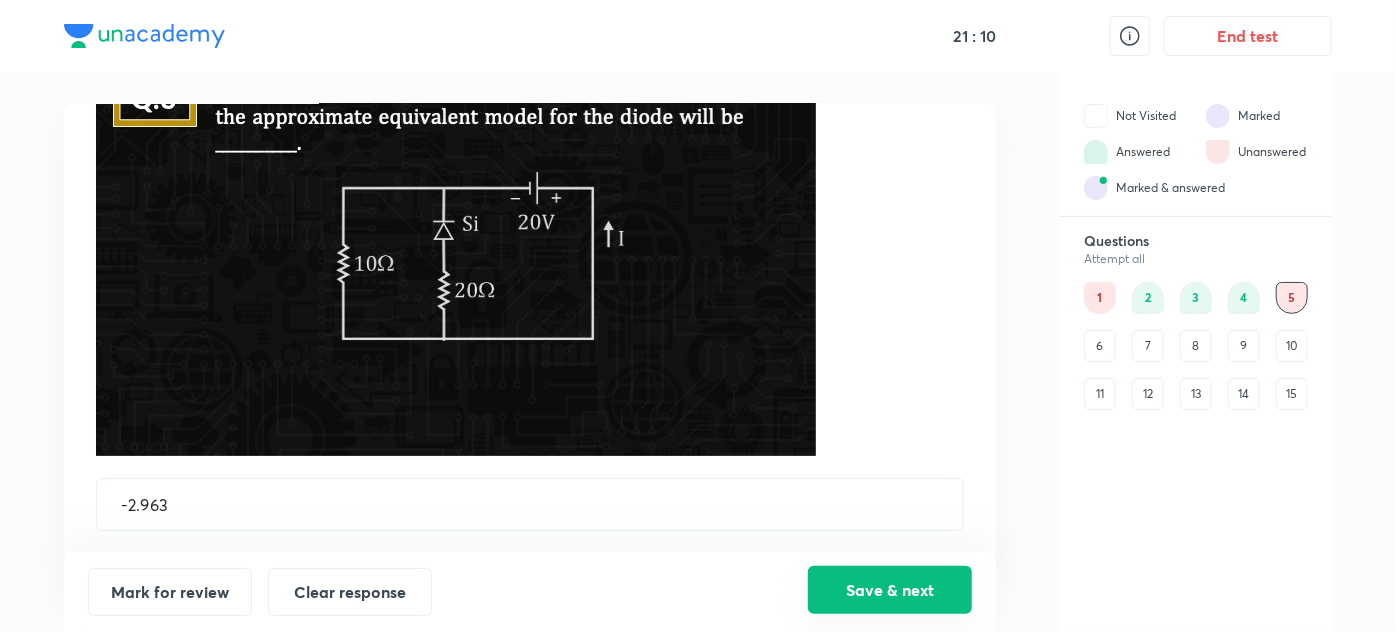 click on "Save & next" at bounding box center [890, 590] 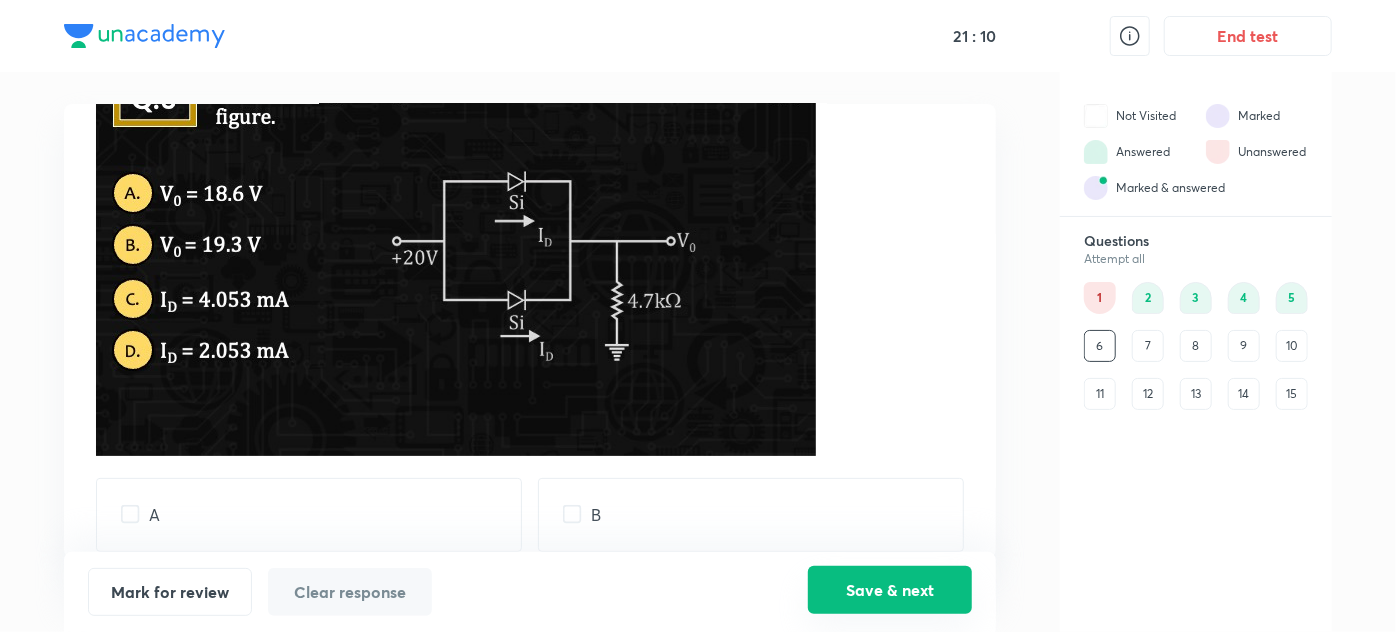 scroll, scrollTop: 0, scrollLeft: 0, axis: both 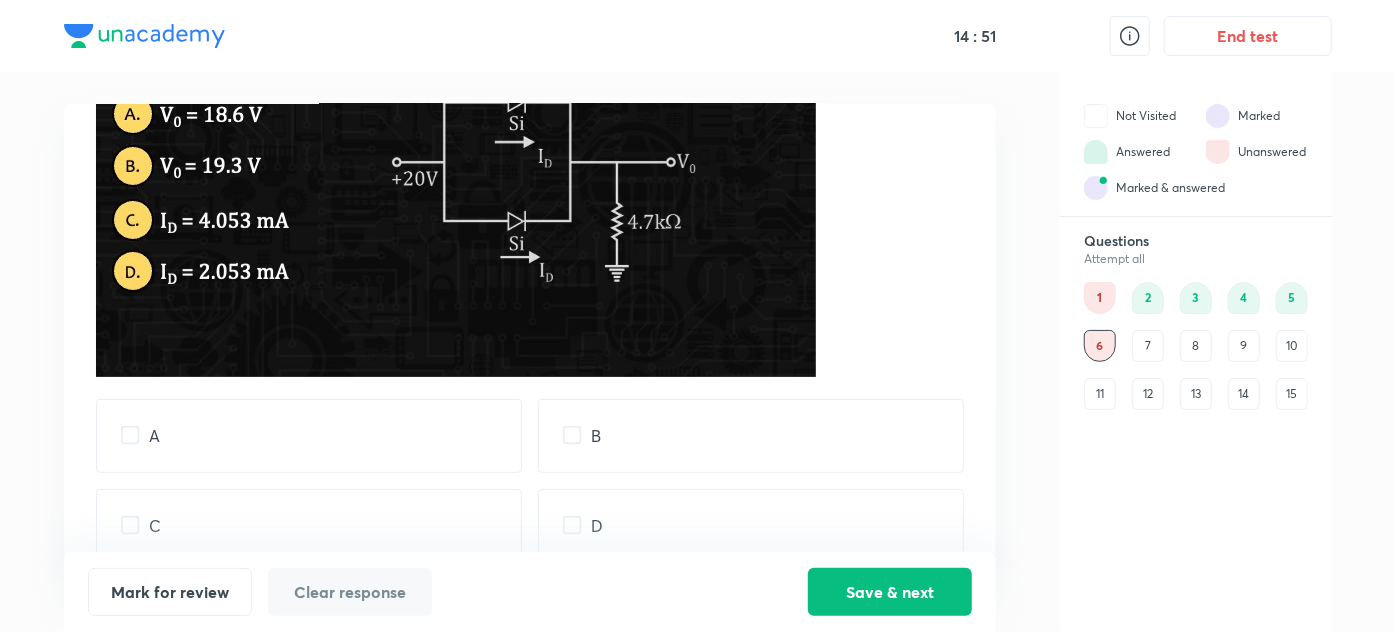 click on "B" at bounding box center (751, 436) 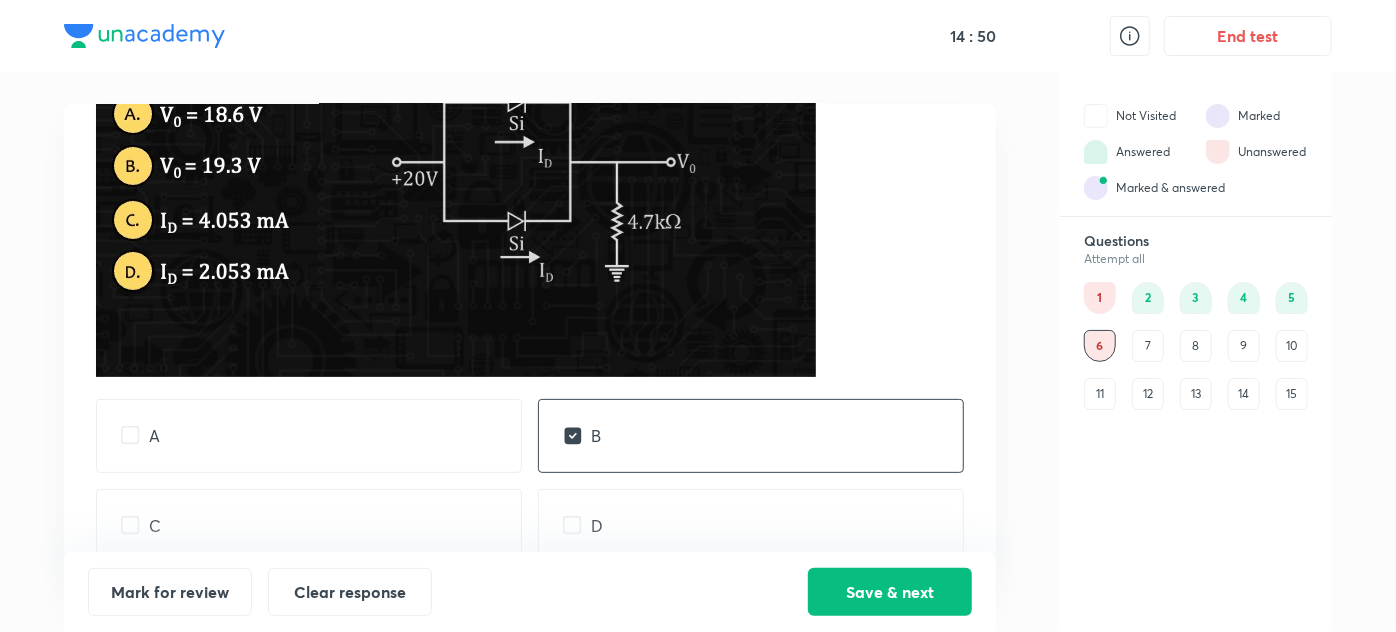 click on "D" at bounding box center (751, 526) 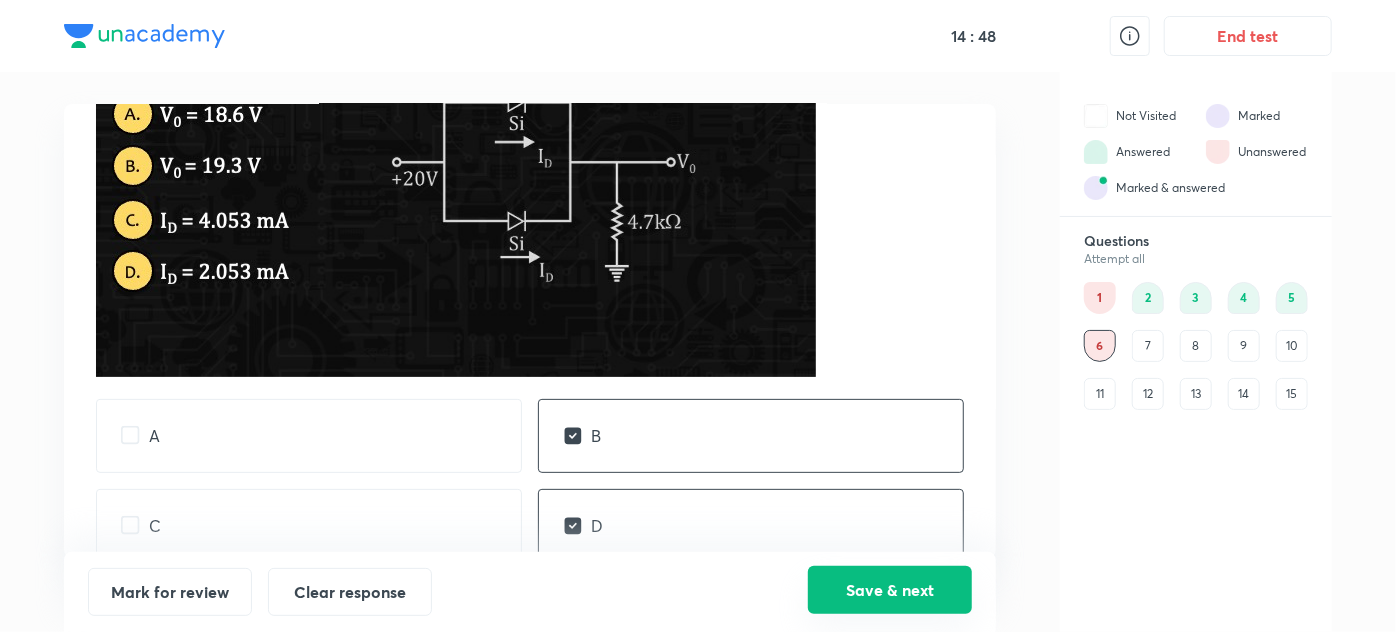 click on "Save & next" at bounding box center (890, 590) 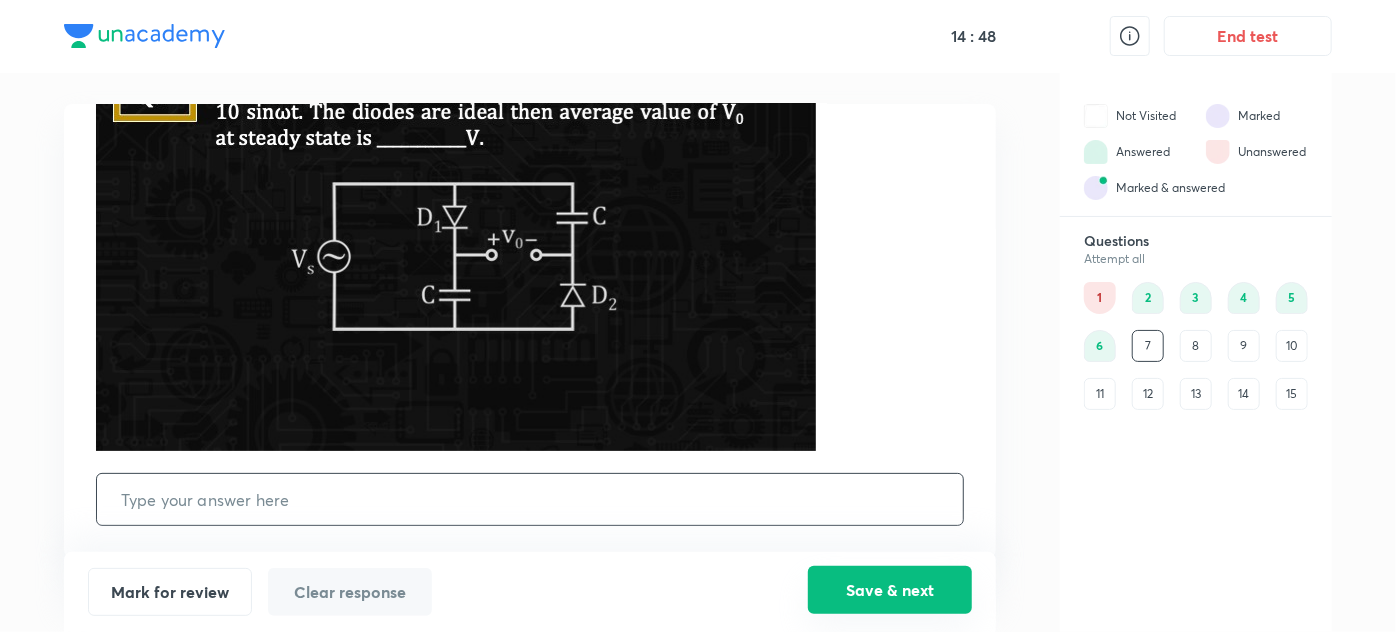 scroll, scrollTop: 0, scrollLeft: 0, axis: both 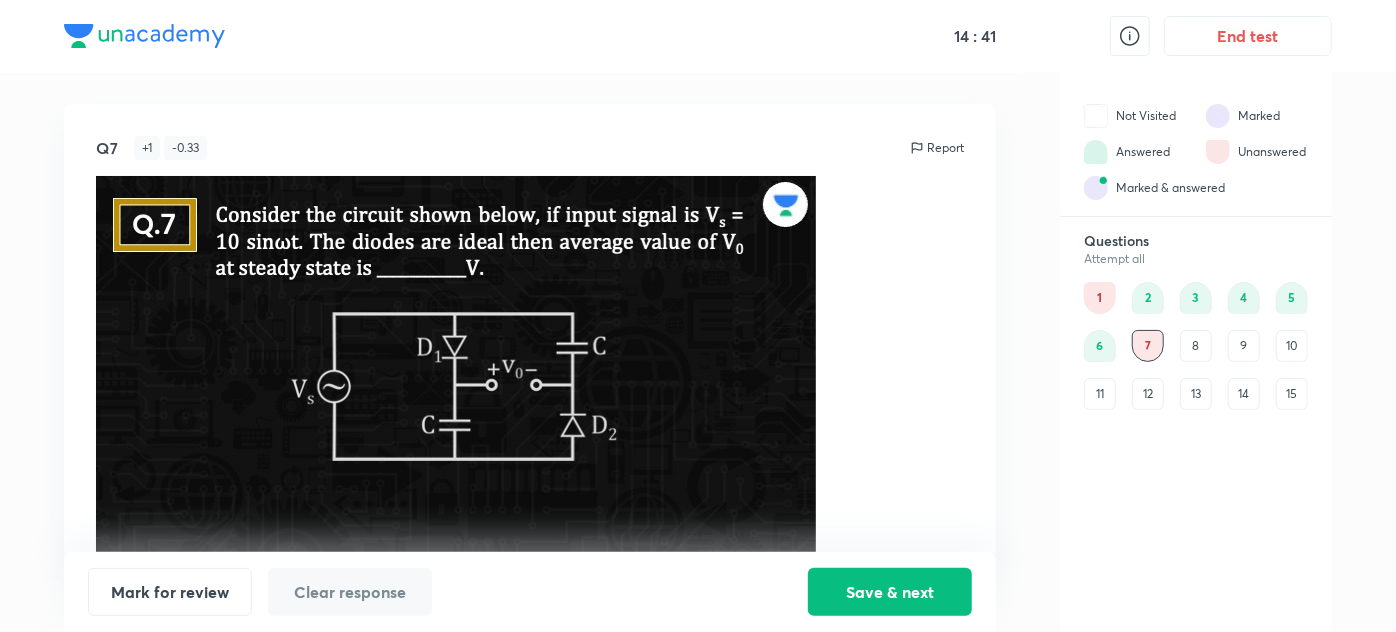 click on "8" at bounding box center (1196, 346) 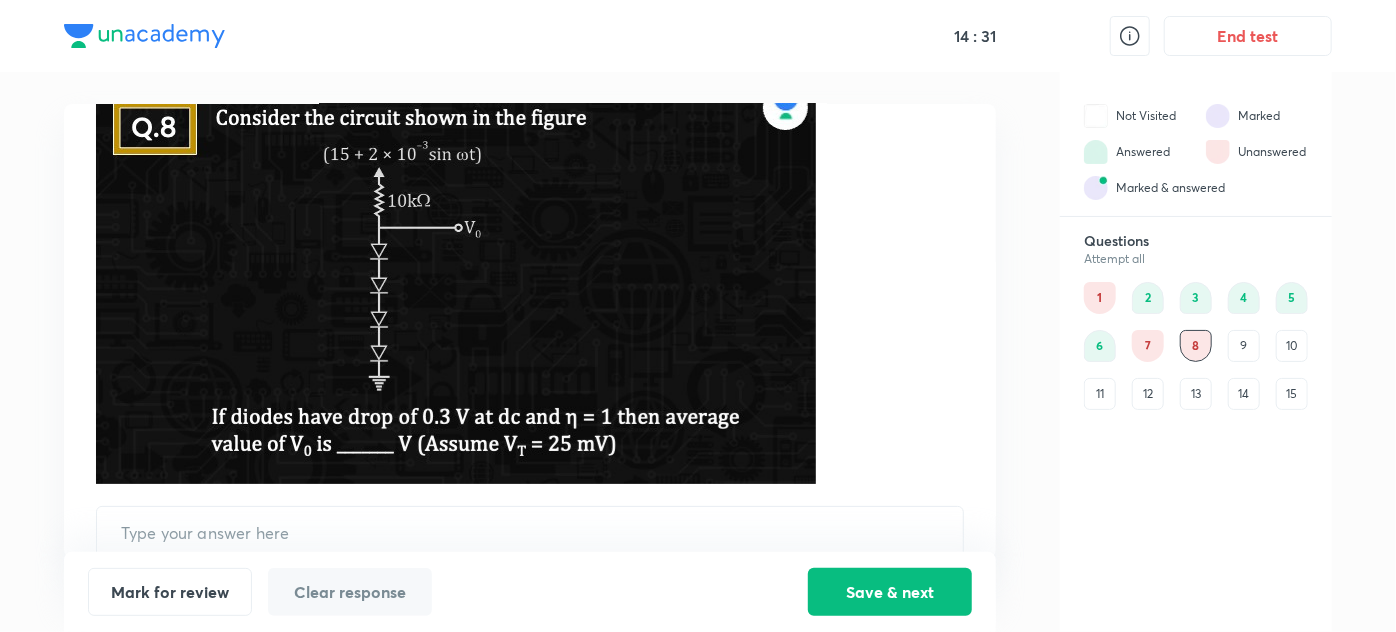 scroll, scrollTop: 98, scrollLeft: 0, axis: vertical 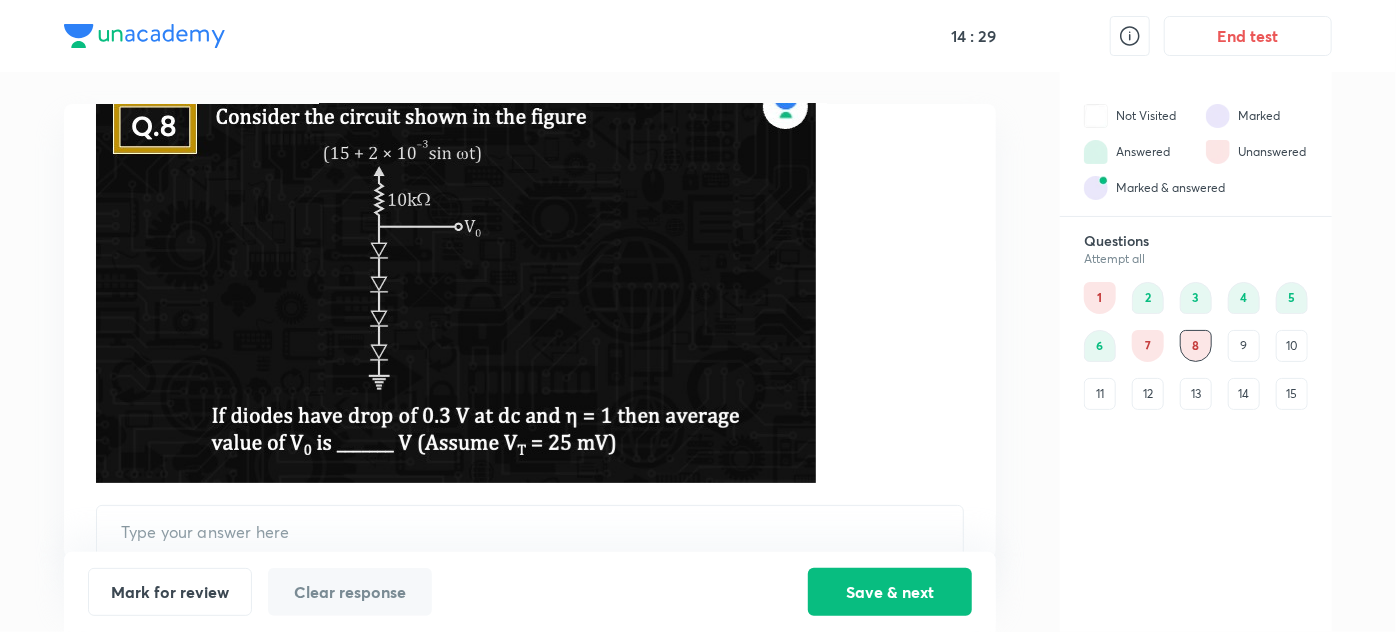 click on "9" at bounding box center (1244, 346) 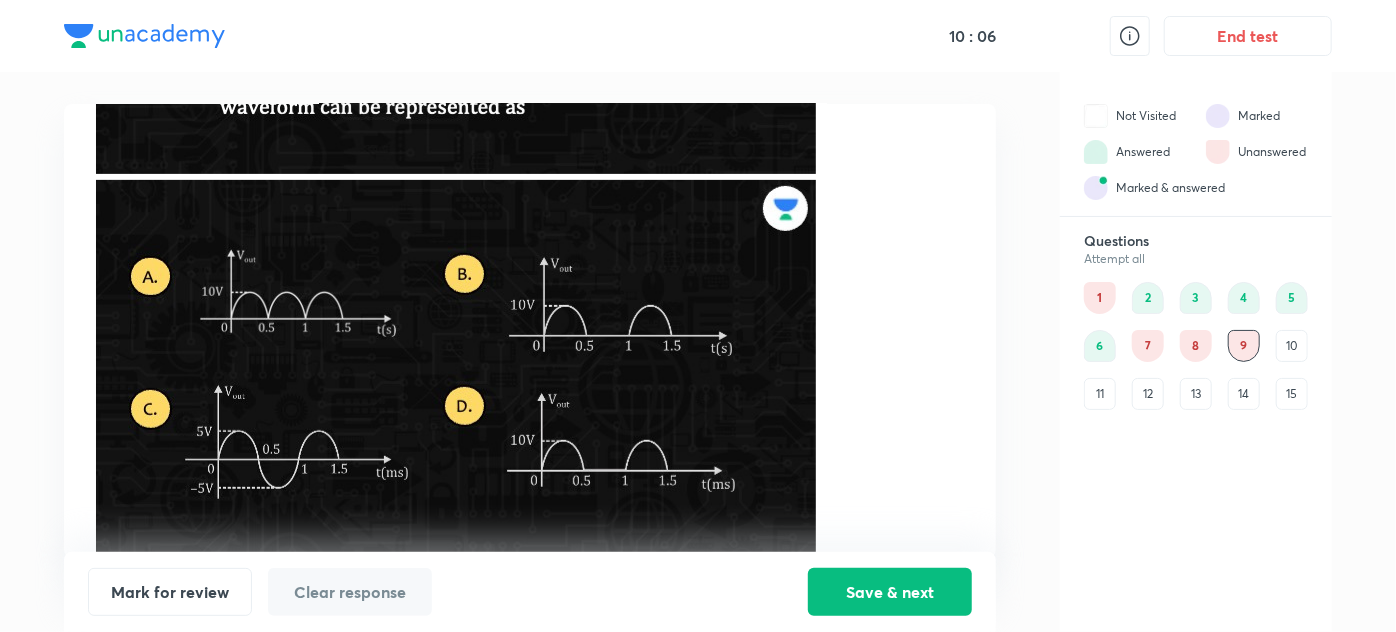 scroll, scrollTop: 406, scrollLeft: 0, axis: vertical 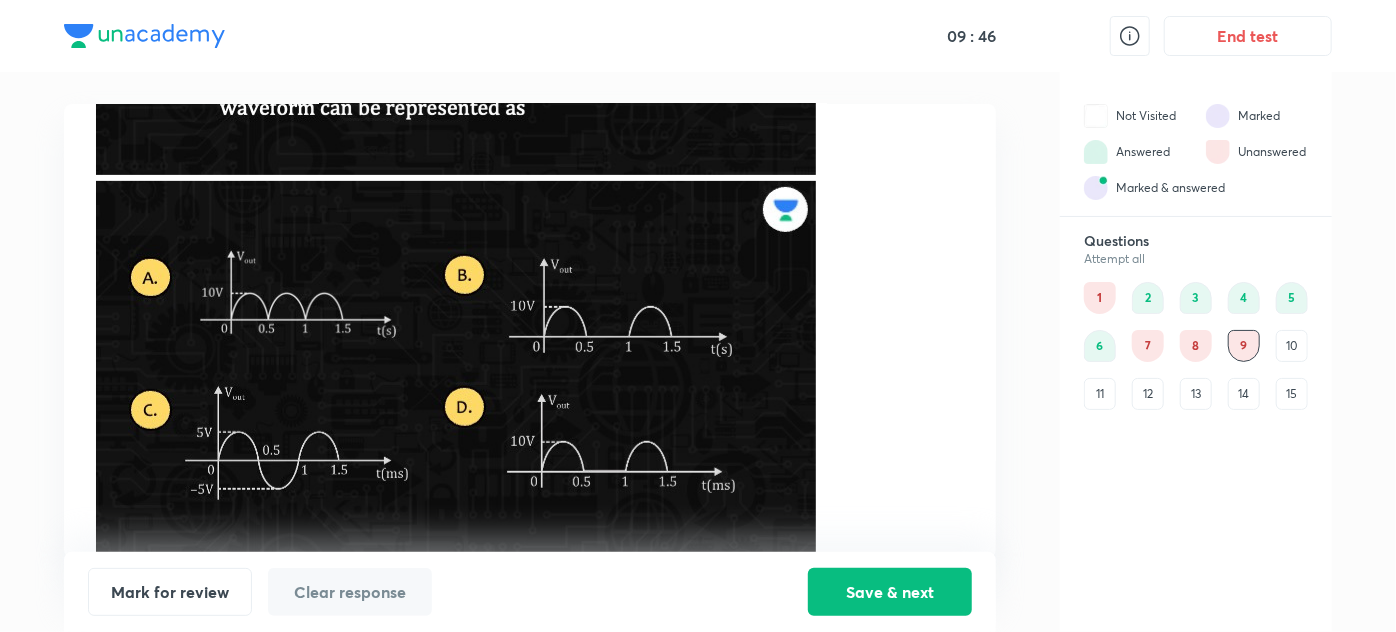 click on "10" at bounding box center (1292, 346) 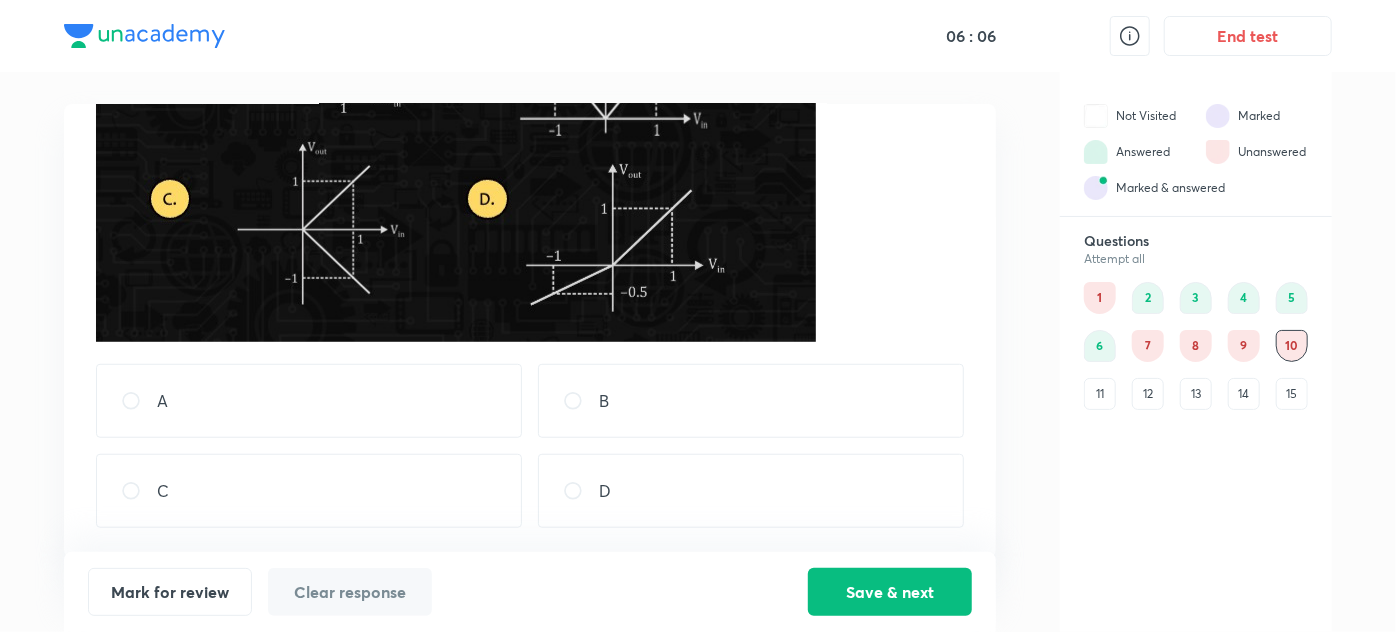 scroll, scrollTop: 650, scrollLeft: 0, axis: vertical 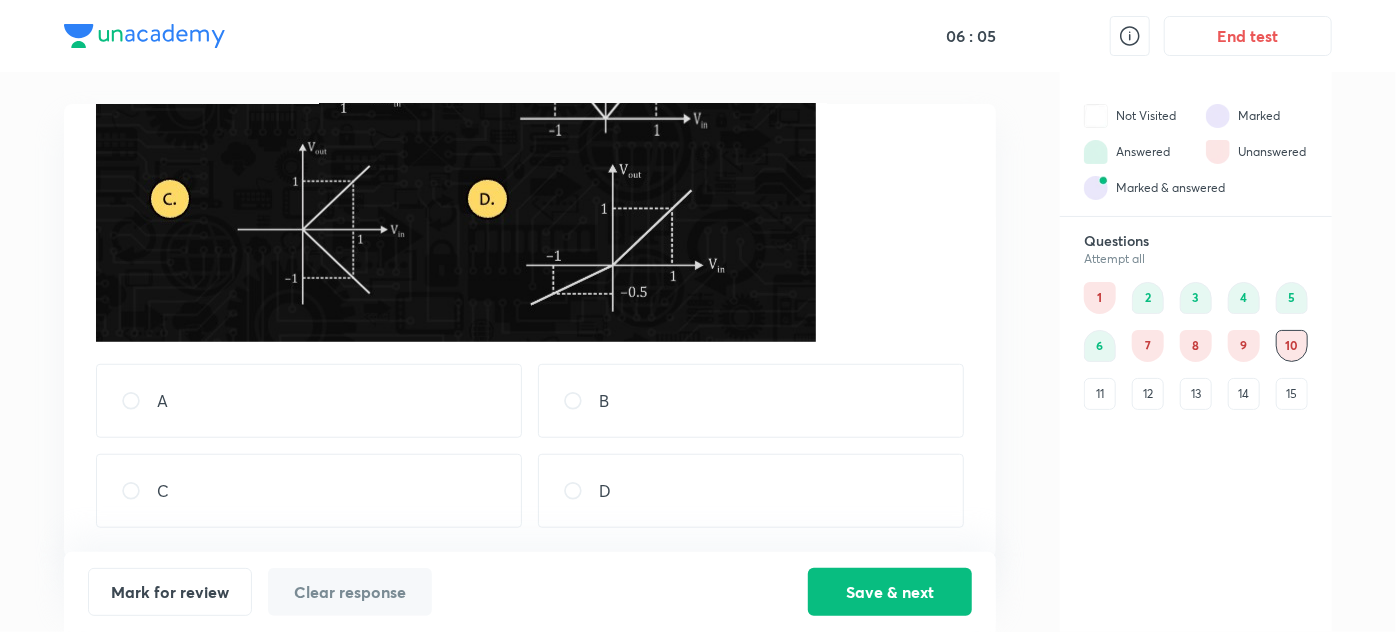 click on "D" at bounding box center [751, 491] 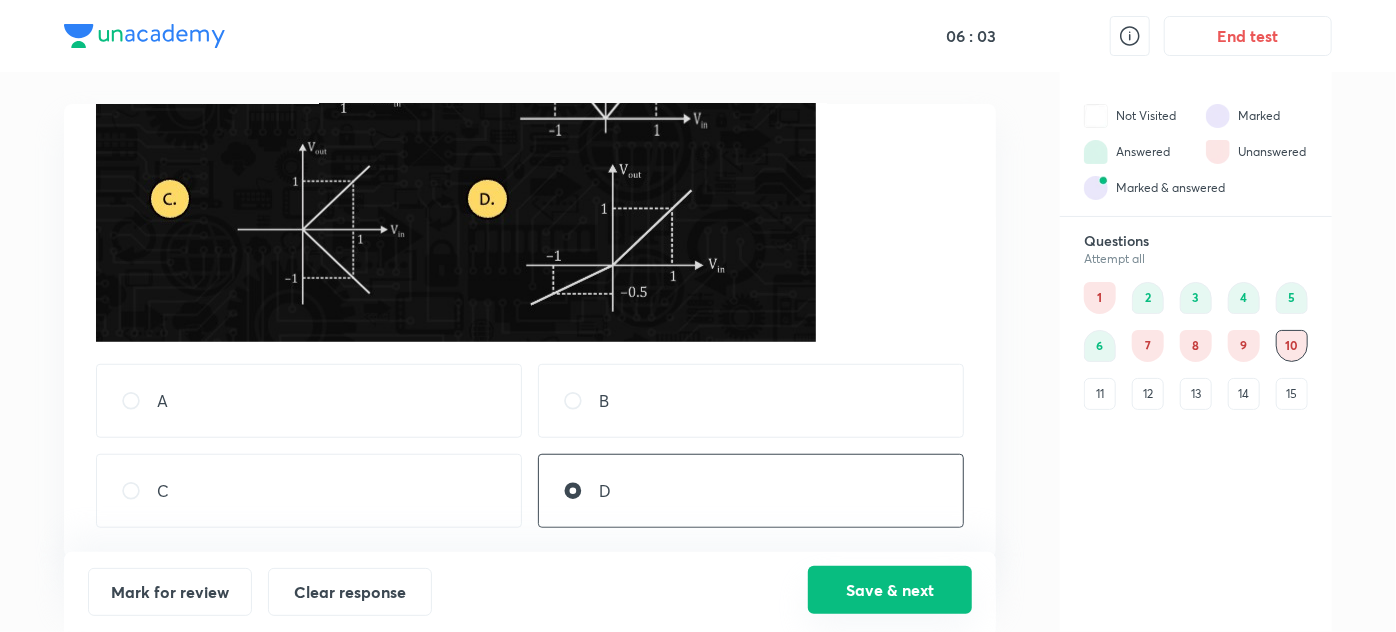 click on "Save & next" at bounding box center [890, 590] 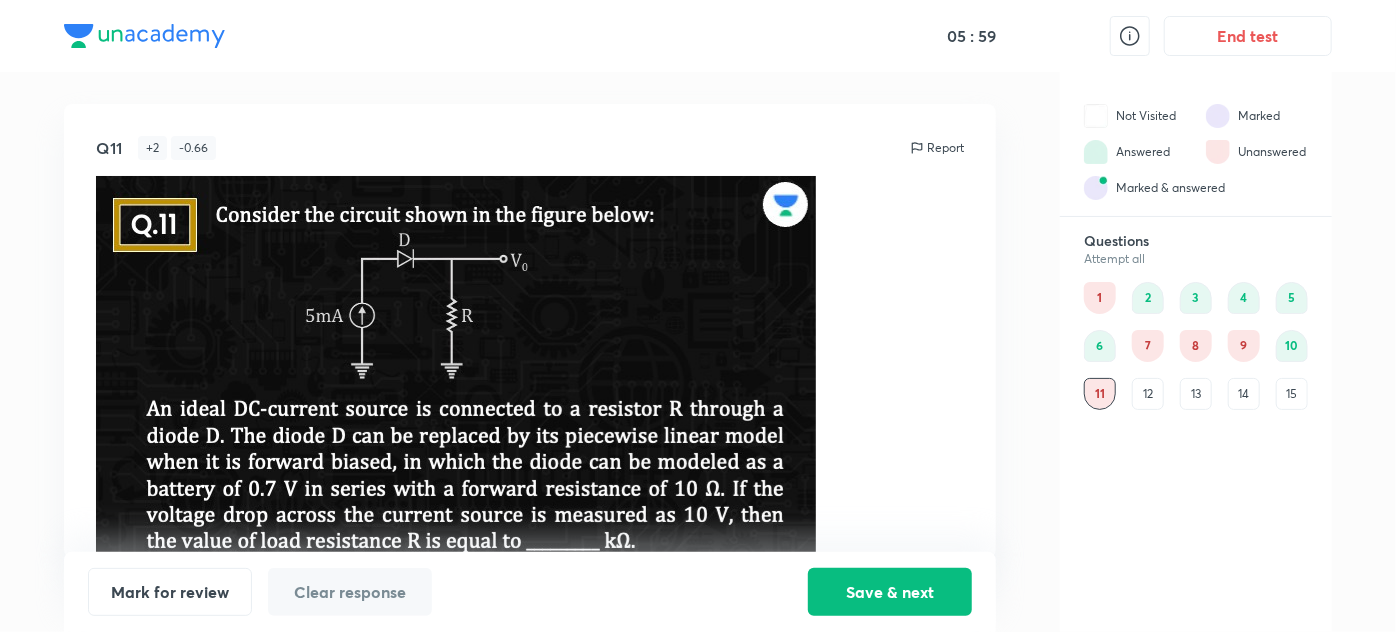 scroll, scrollTop: 0, scrollLeft: 0, axis: both 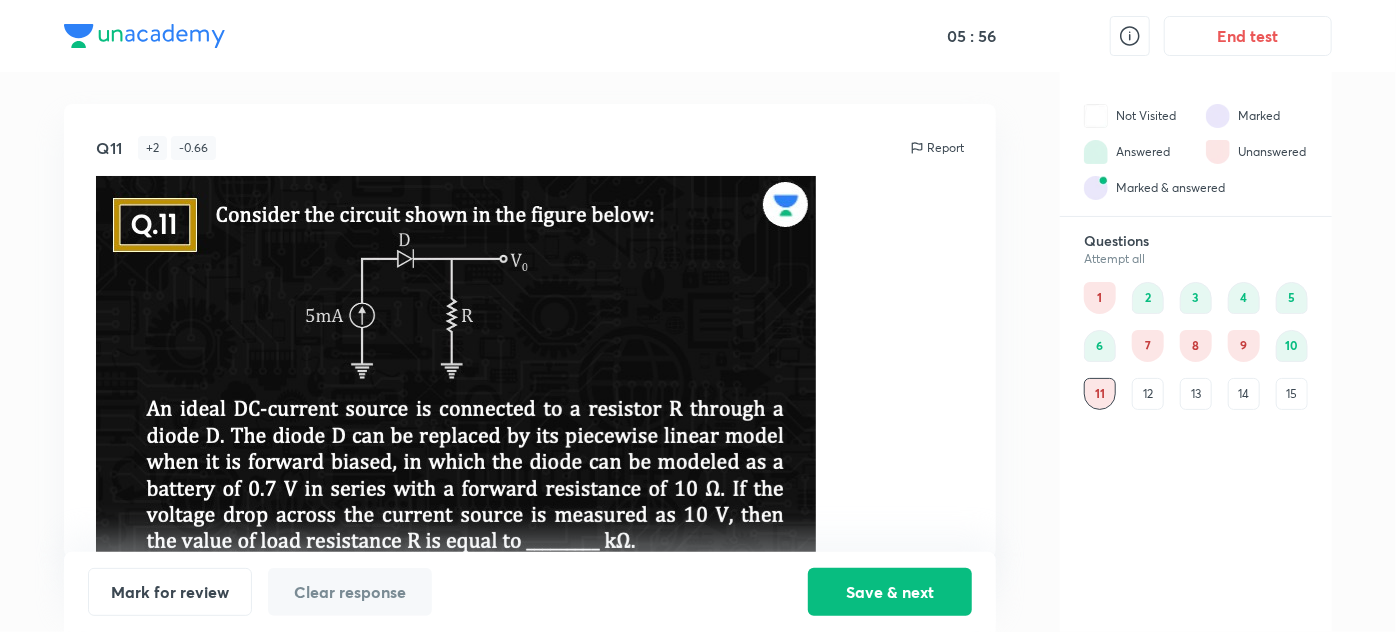 click on "13" at bounding box center [1196, 394] 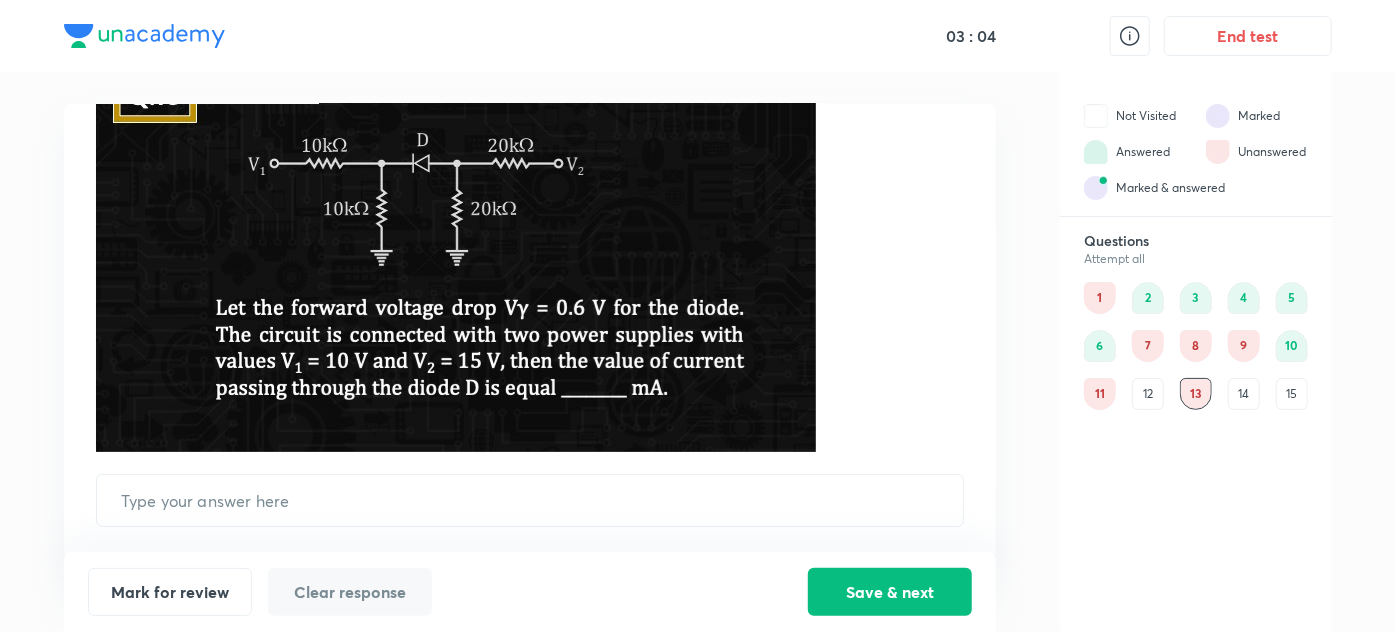 scroll, scrollTop: 110, scrollLeft: 0, axis: vertical 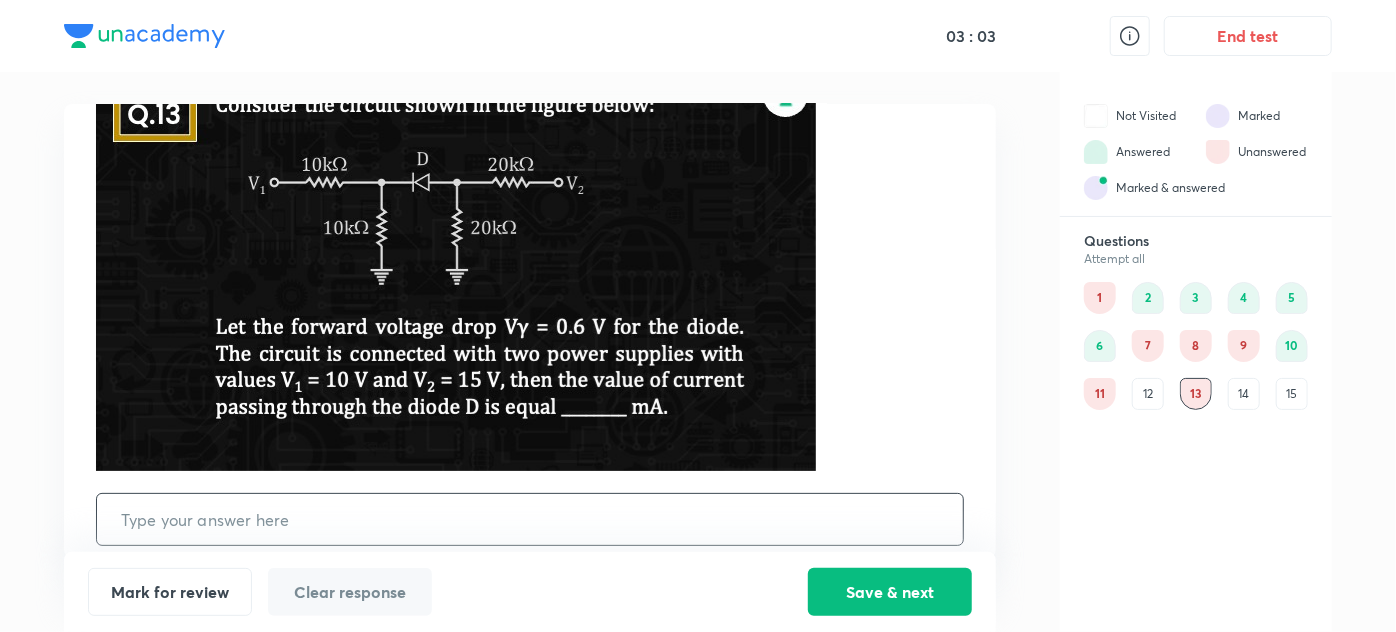 click at bounding box center [530, 519] 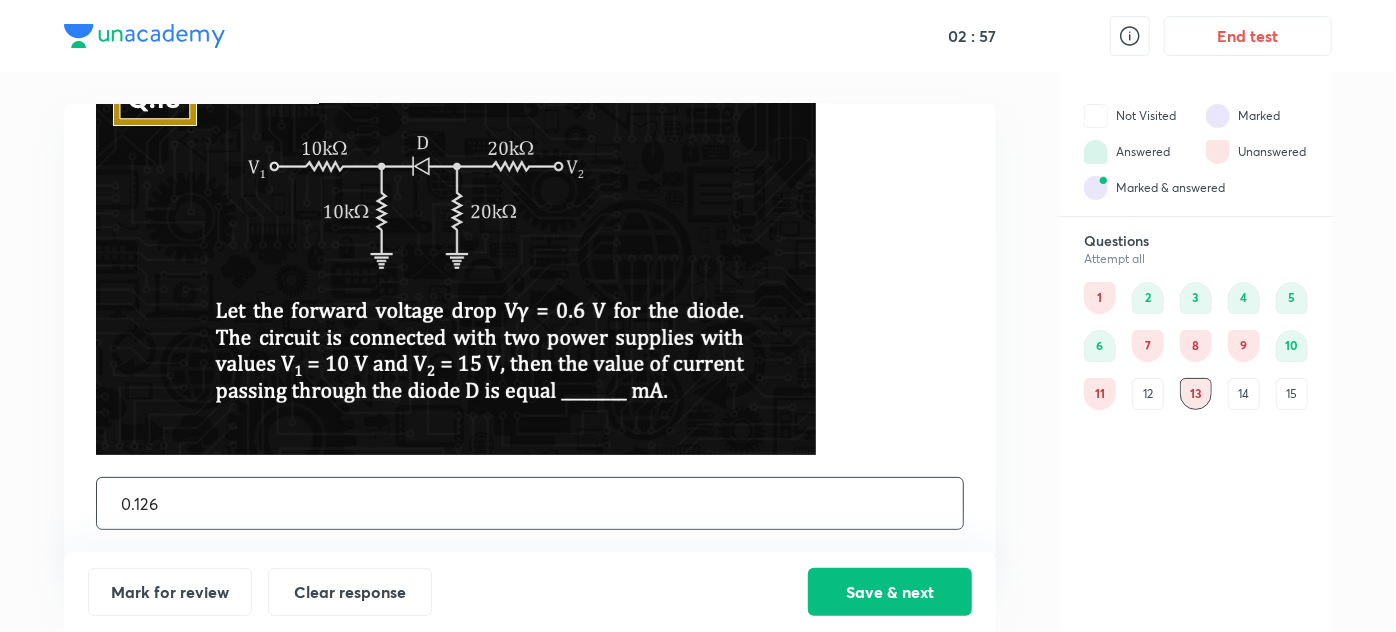 scroll, scrollTop: 125, scrollLeft: 0, axis: vertical 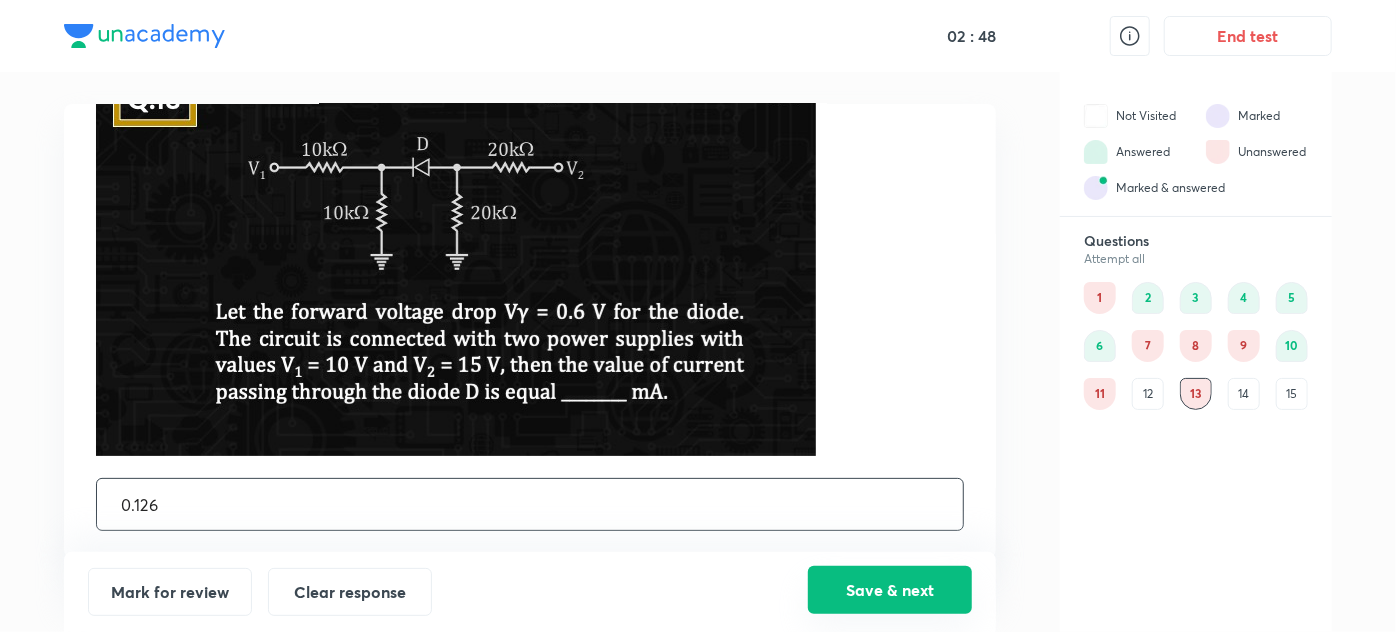 type on "0.126" 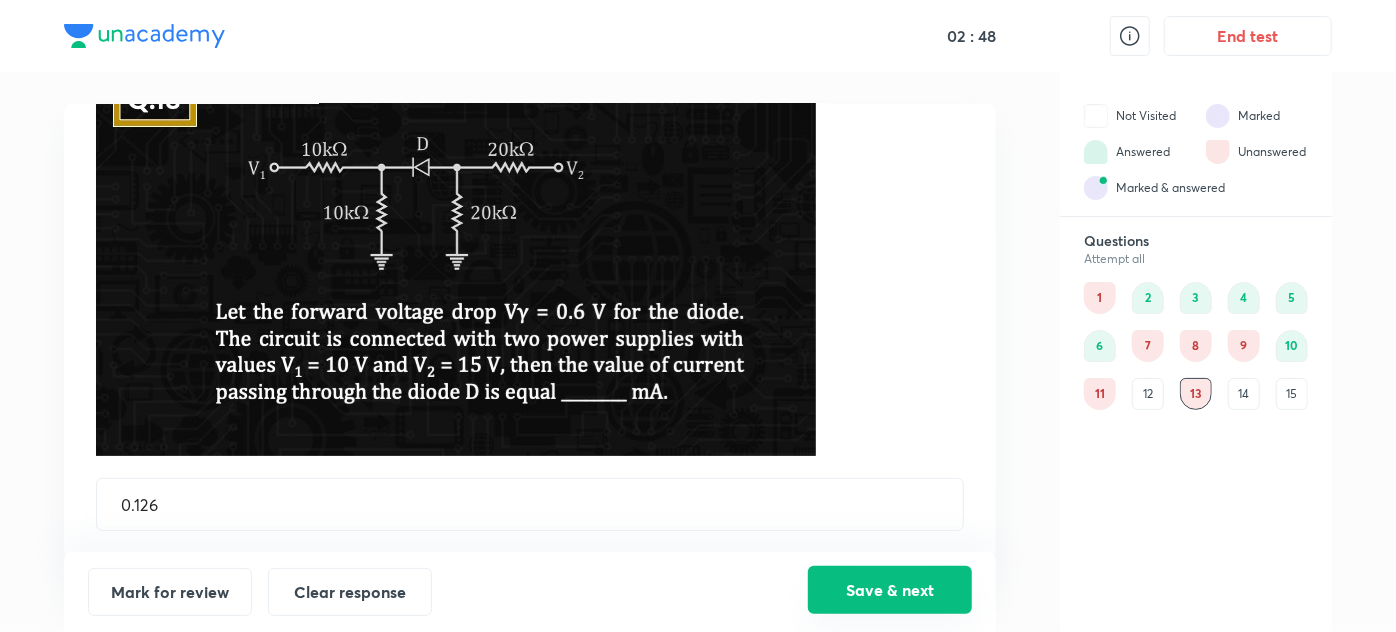 click on "Save & next" at bounding box center (890, 590) 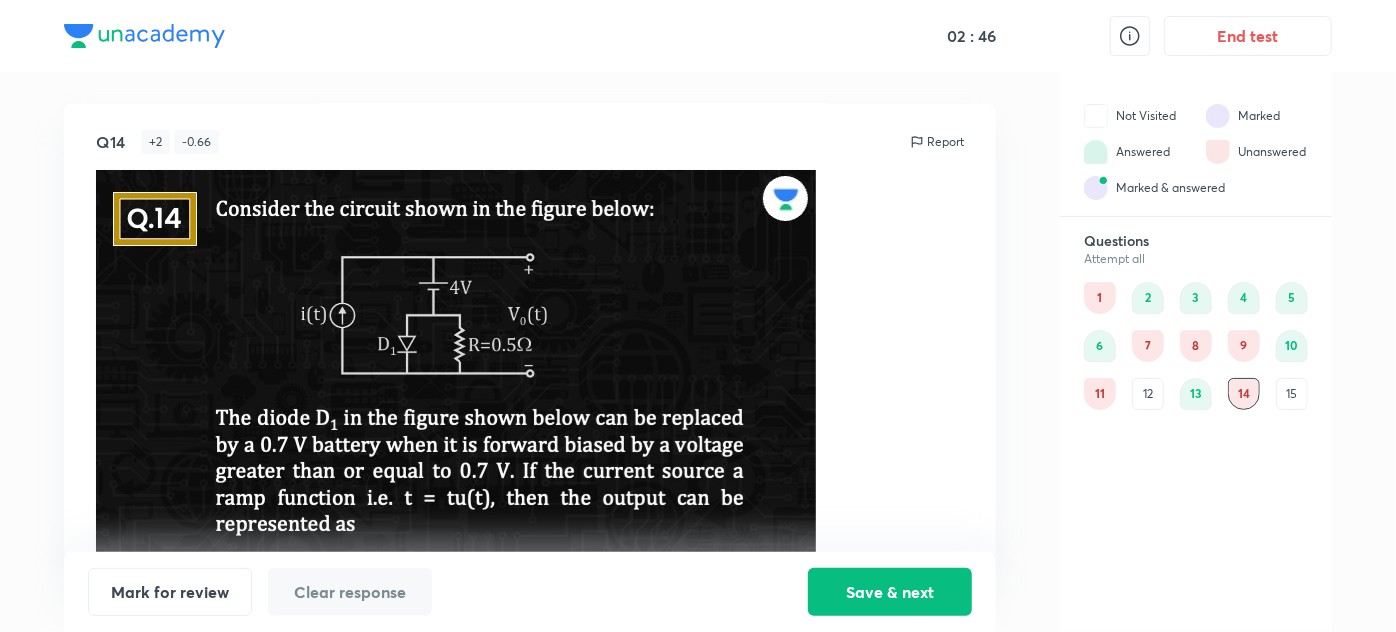 scroll, scrollTop: 7, scrollLeft: 0, axis: vertical 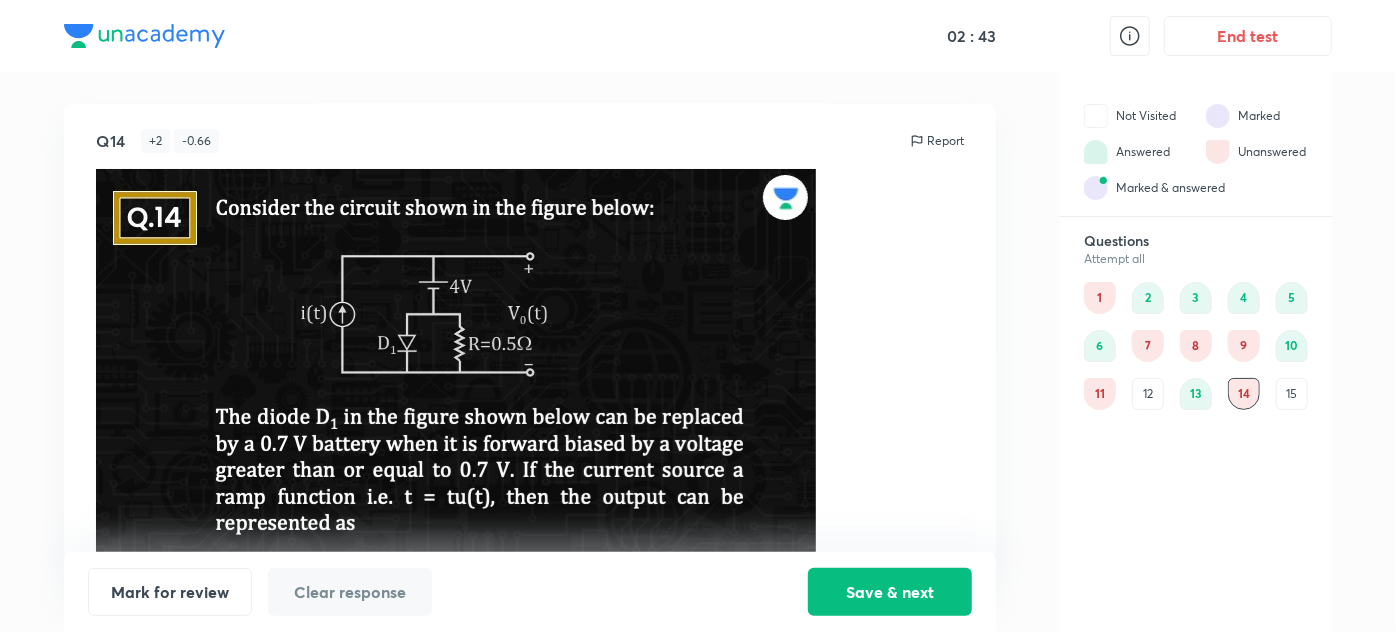 click on "15" at bounding box center [1292, 394] 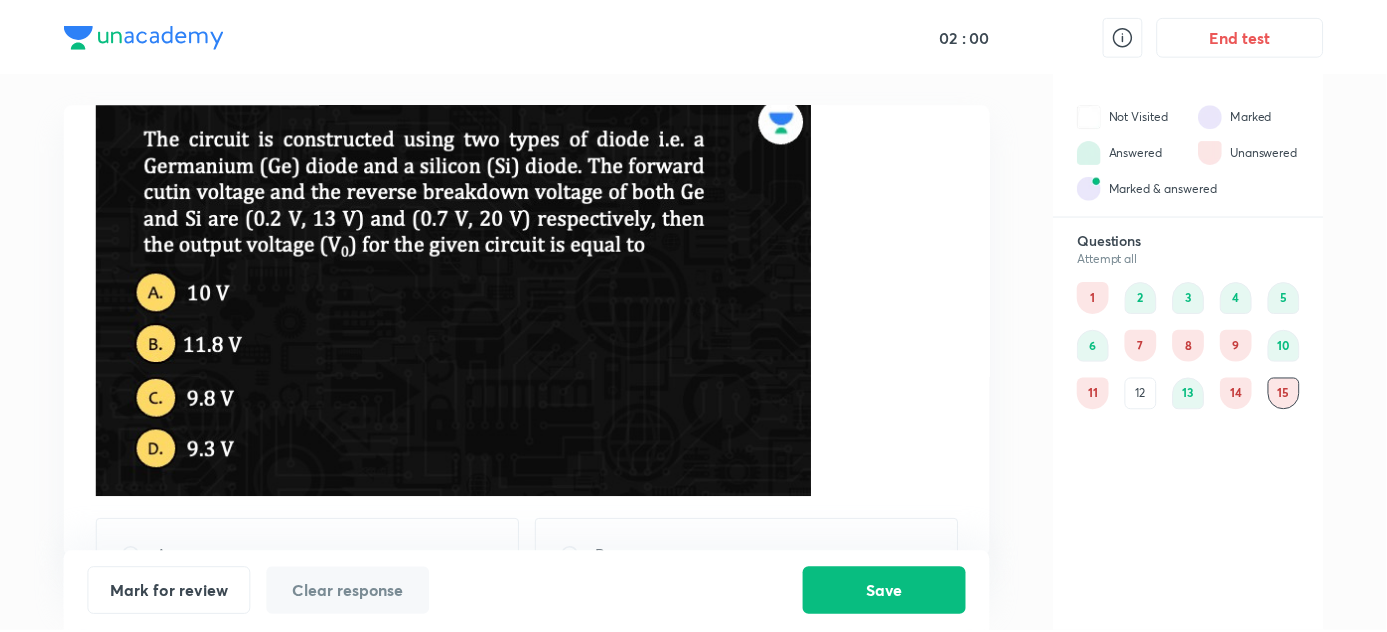 scroll, scrollTop: 650, scrollLeft: 0, axis: vertical 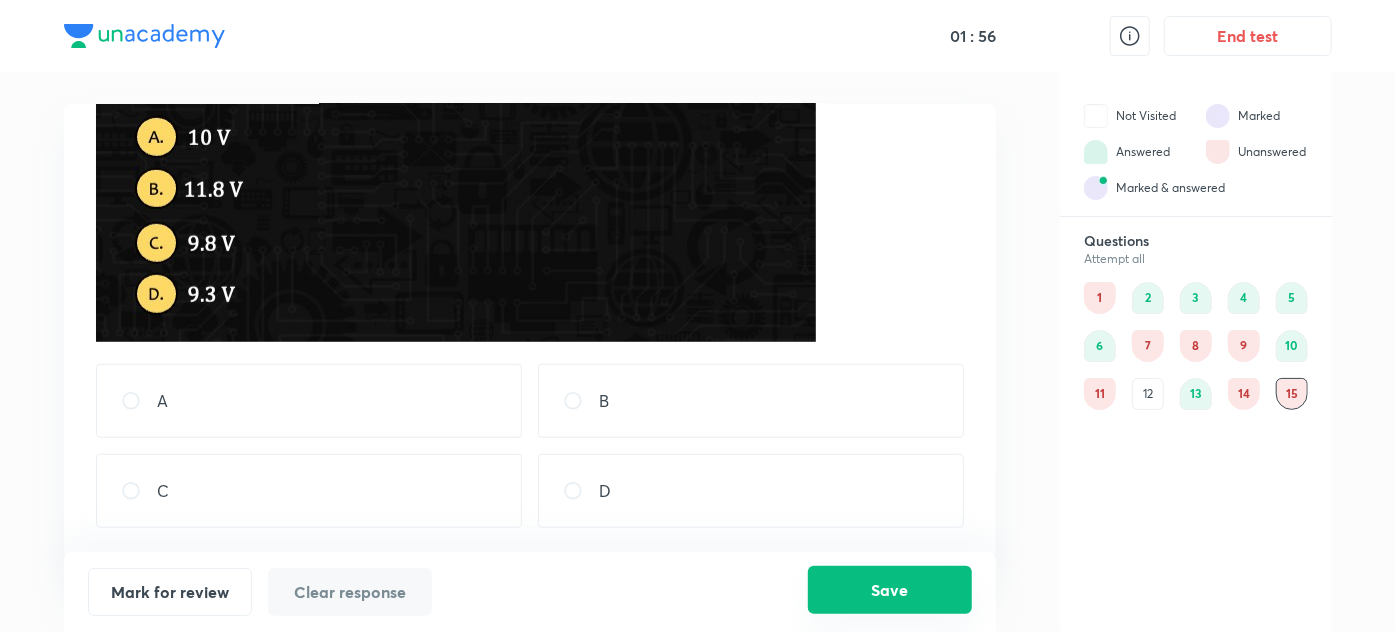 click on "Save" at bounding box center [890, 590] 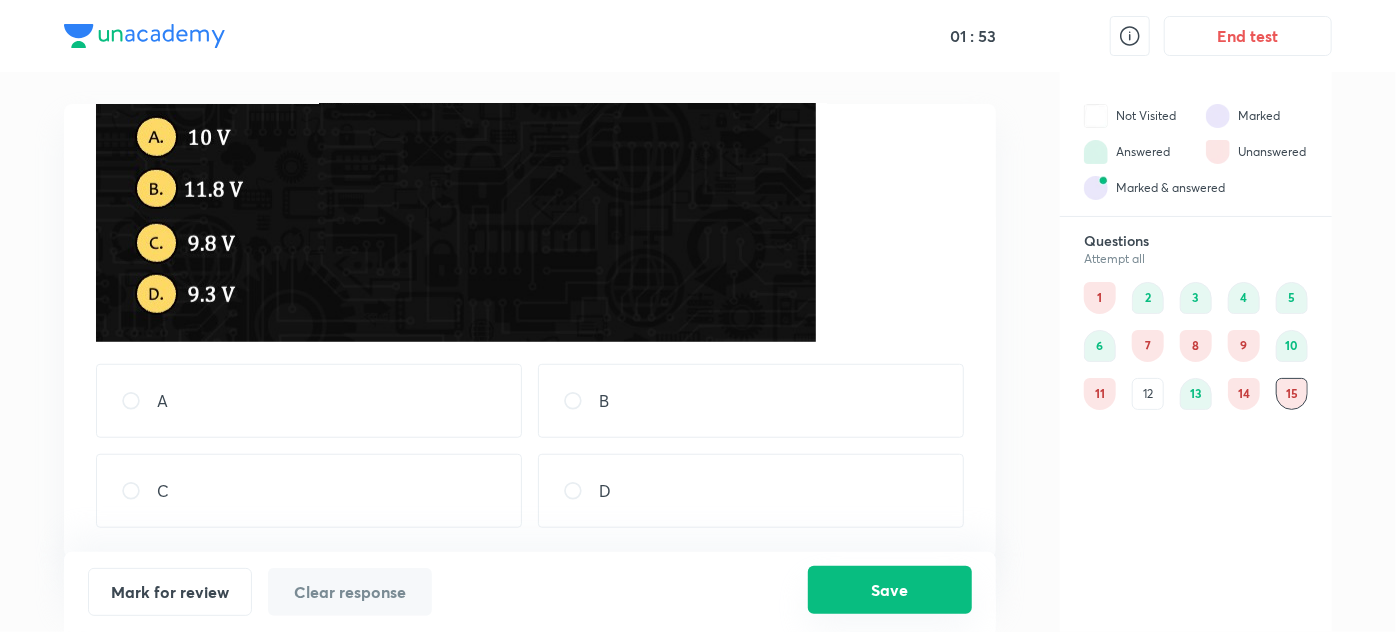click on "Save" at bounding box center (890, 590) 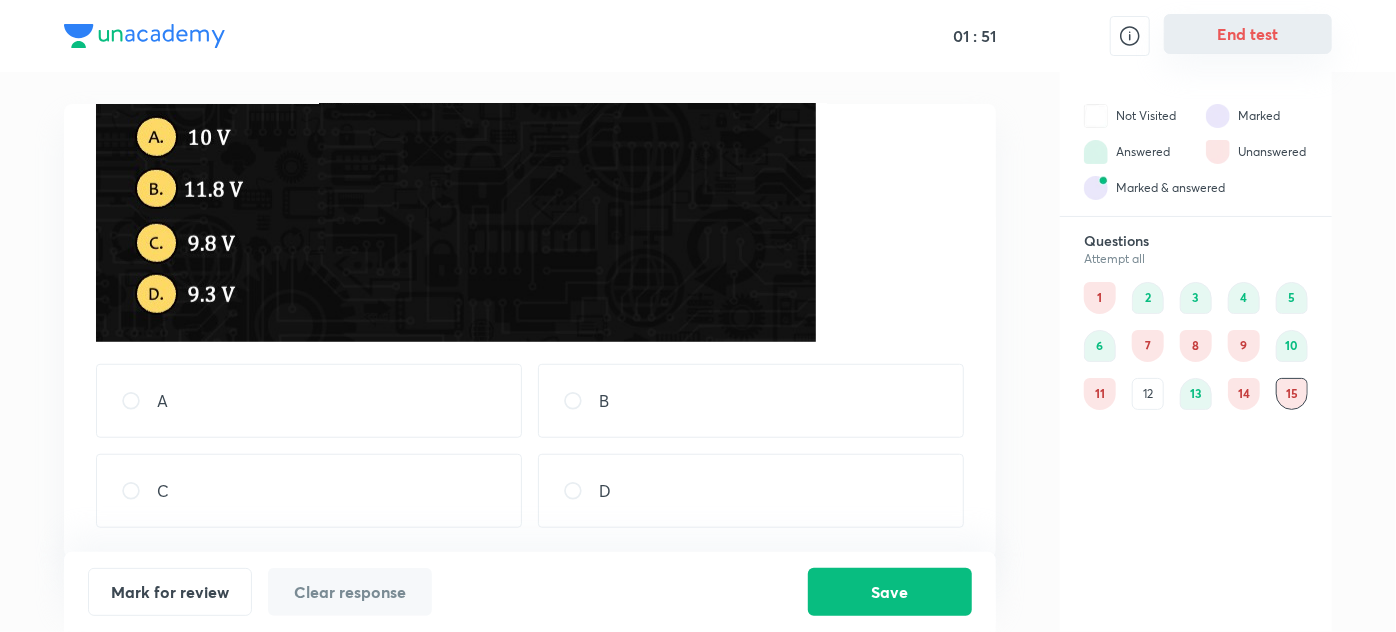 click on "End test" at bounding box center (1248, 34) 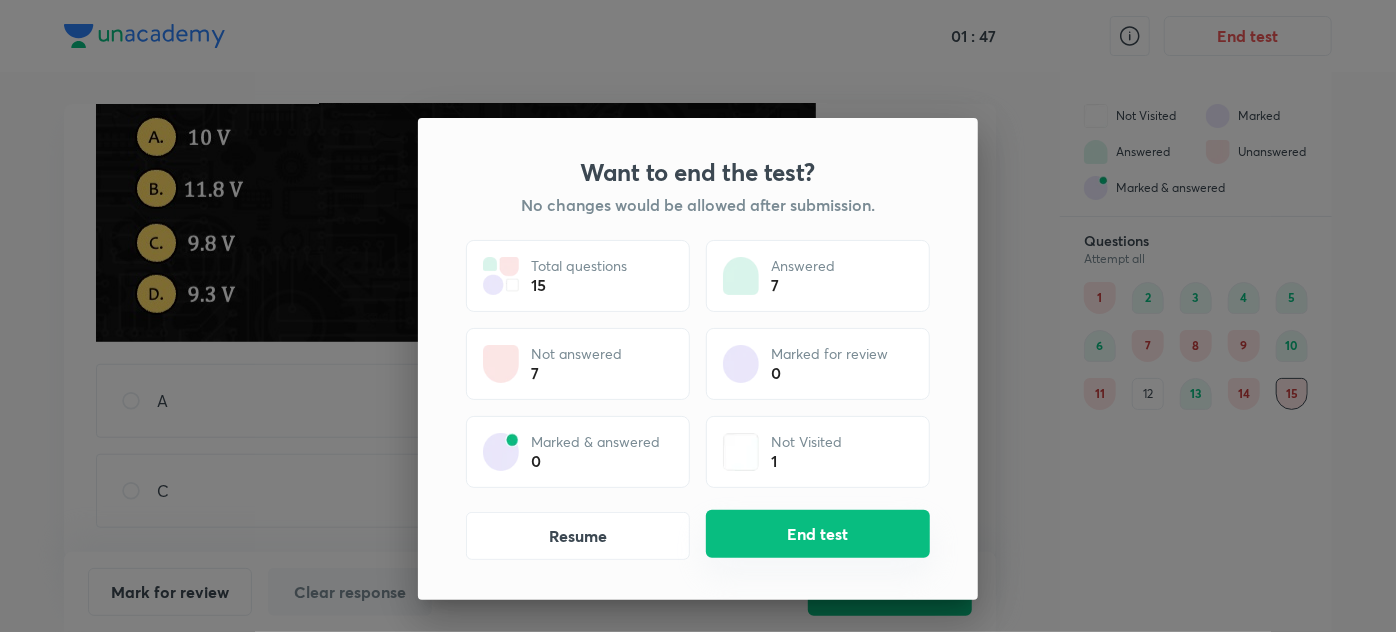 click on "End test" at bounding box center (818, 534) 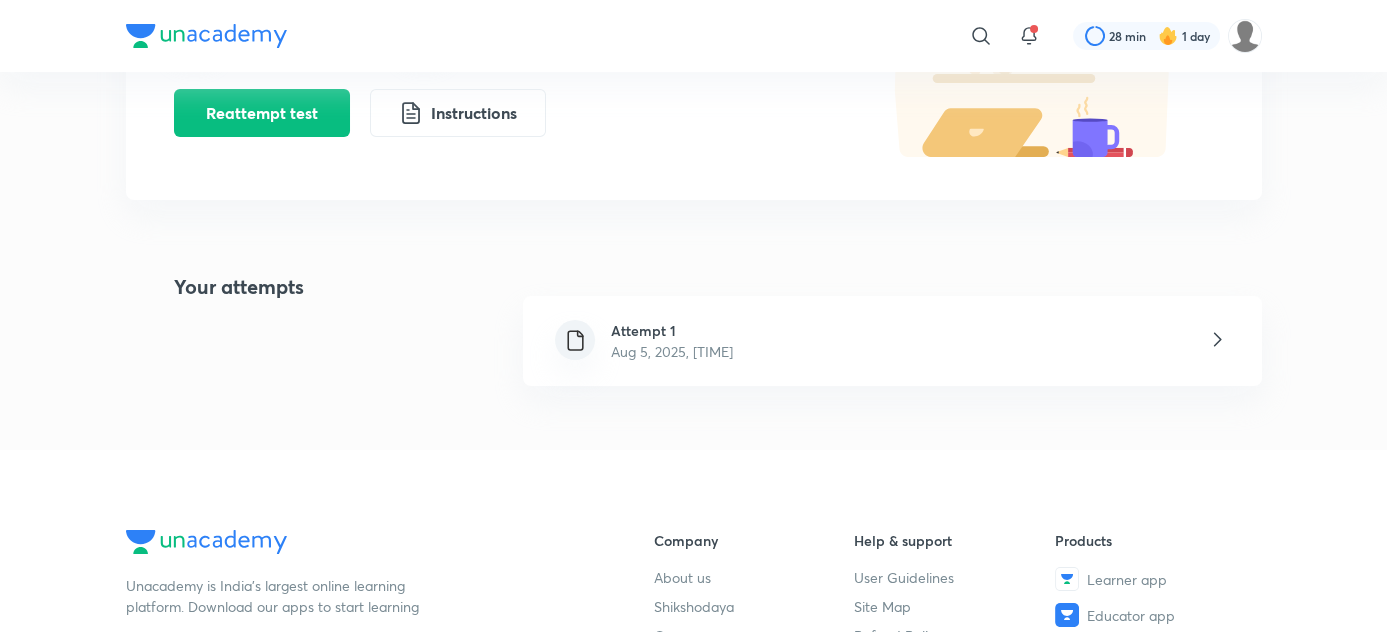 scroll, scrollTop: 272, scrollLeft: 0, axis: vertical 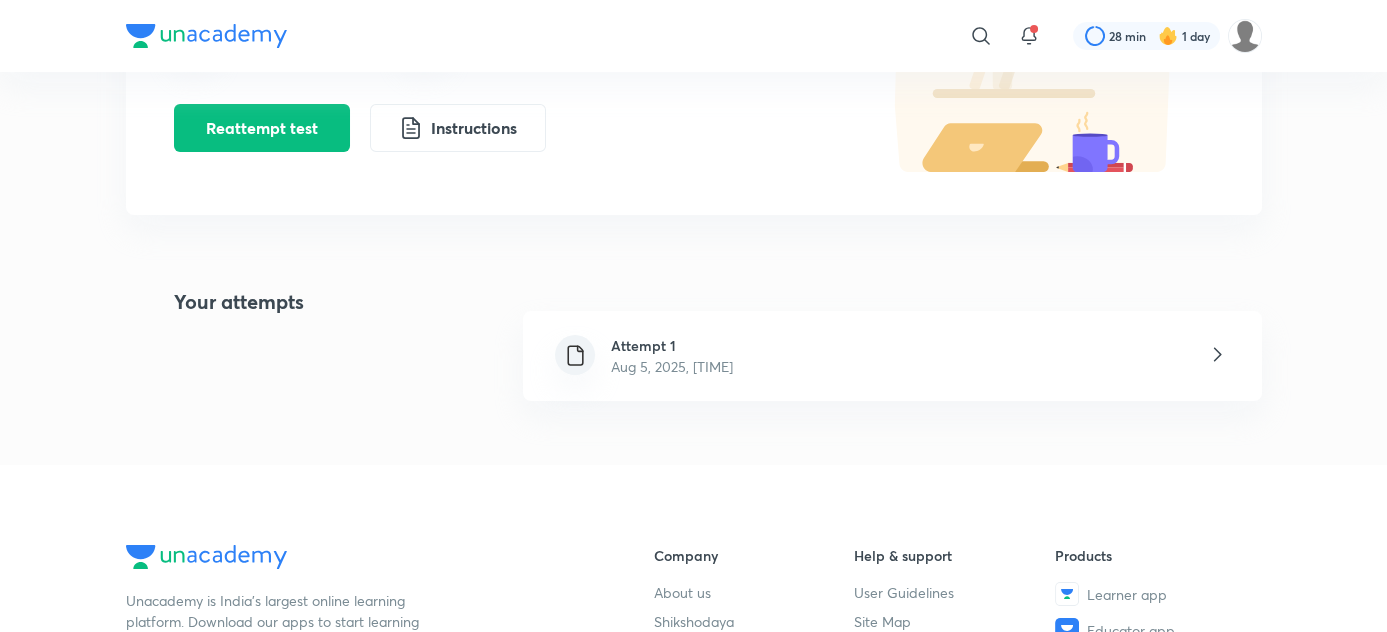 click on "Attempt 1 Aug 5, 2025, [TIME]" at bounding box center [892, 356] 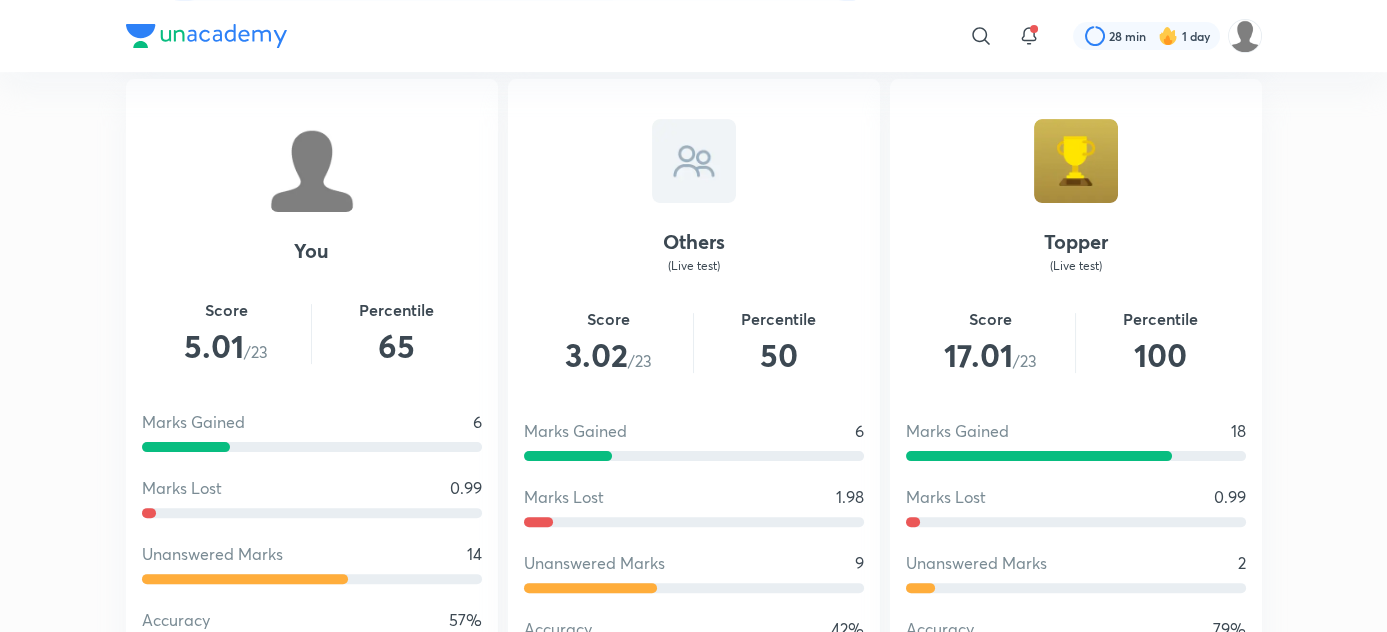 scroll, scrollTop: 1530, scrollLeft: 0, axis: vertical 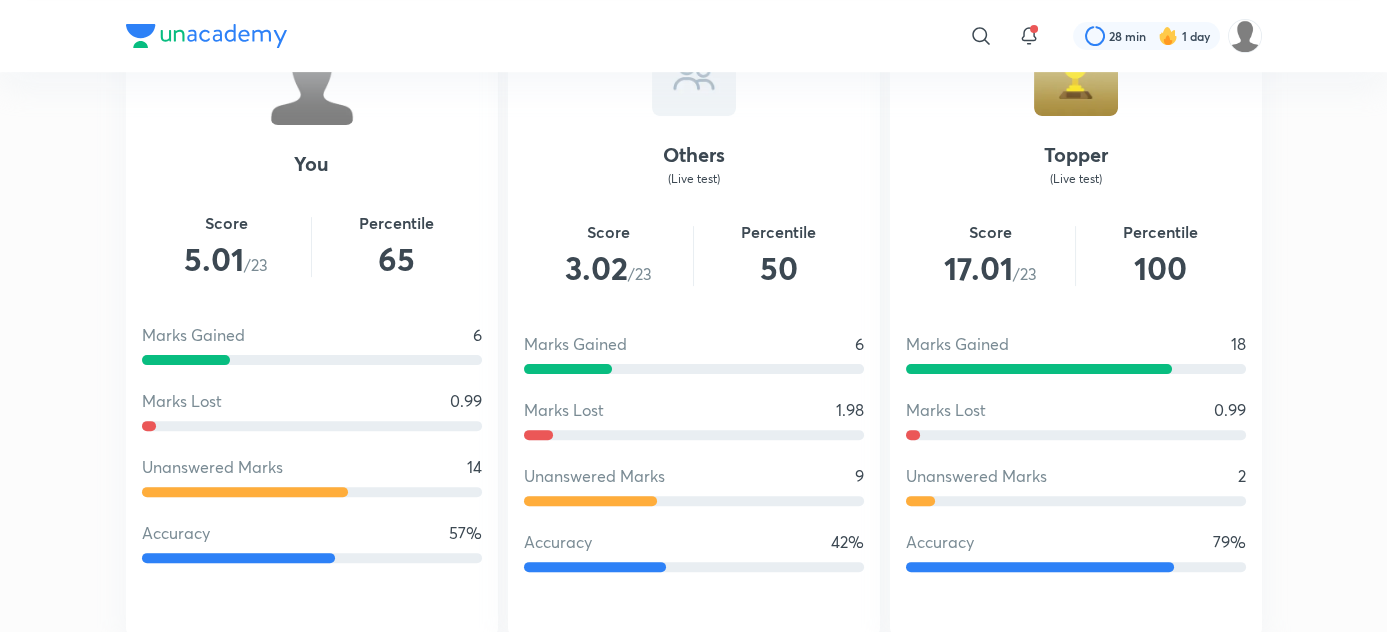click on "17.01" at bounding box center [978, 267] 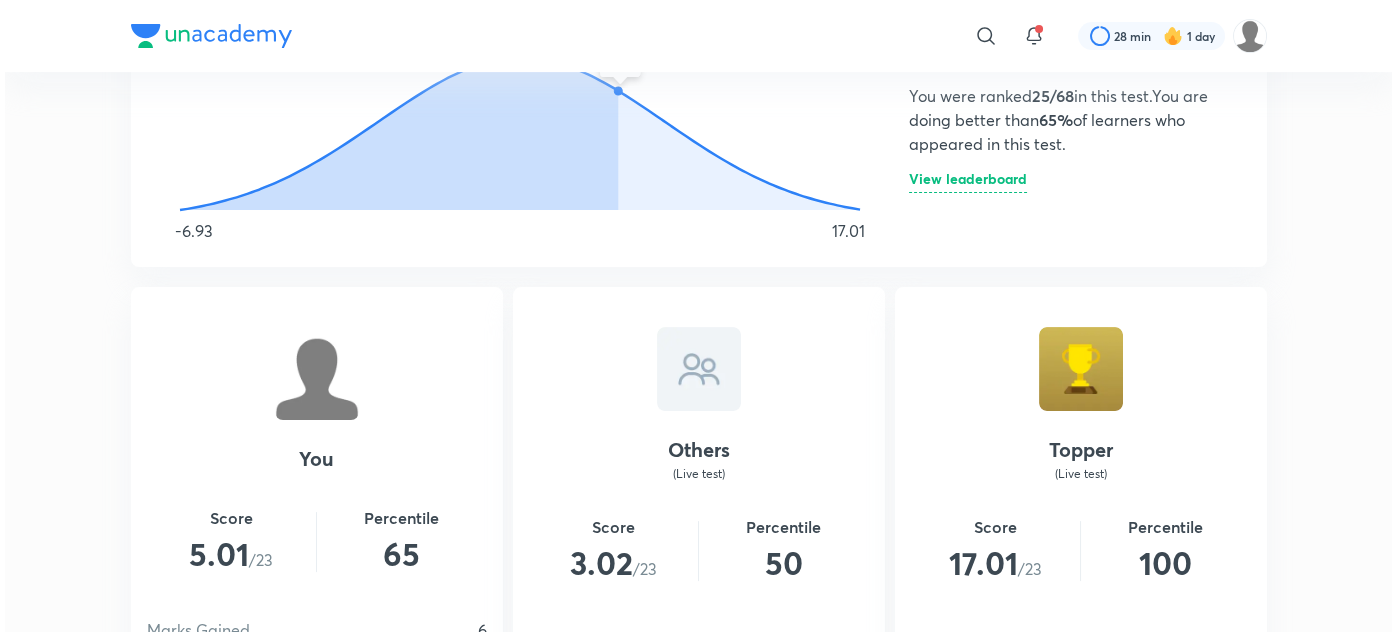 scroll, scrollTop: 1236, scrollLeft: 0, axis: vertical 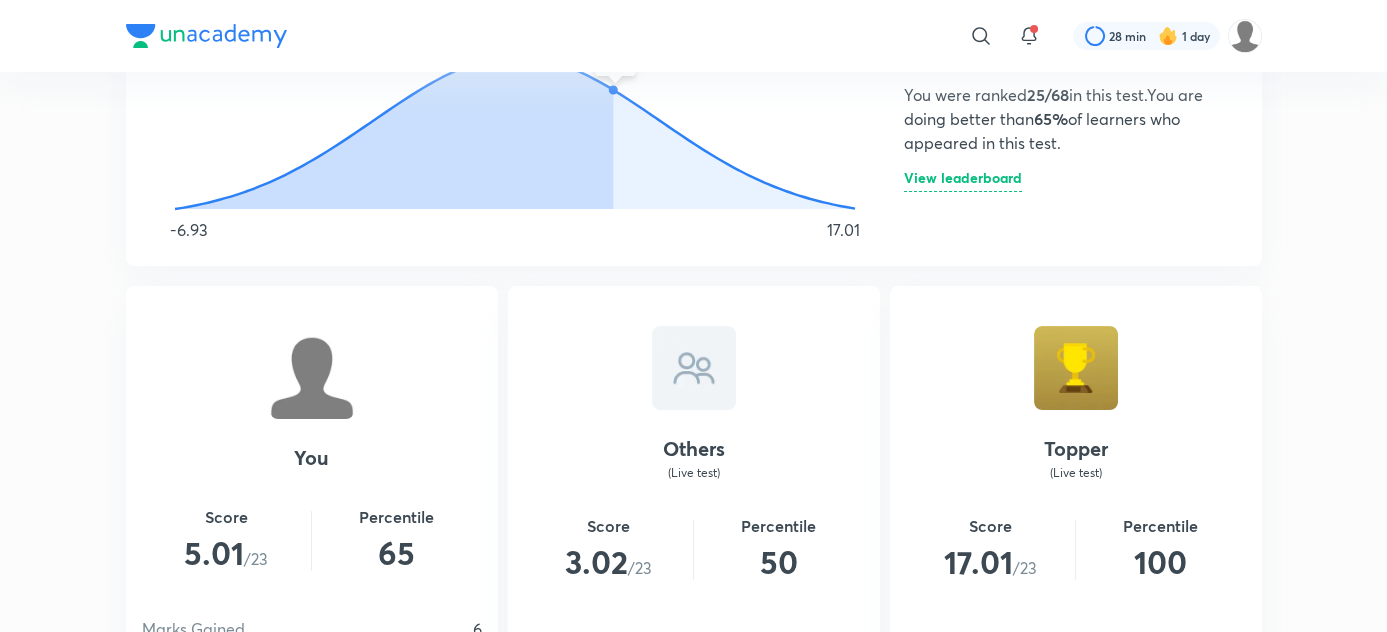 click on "View leaderboard" at bounding box center (963, 181) 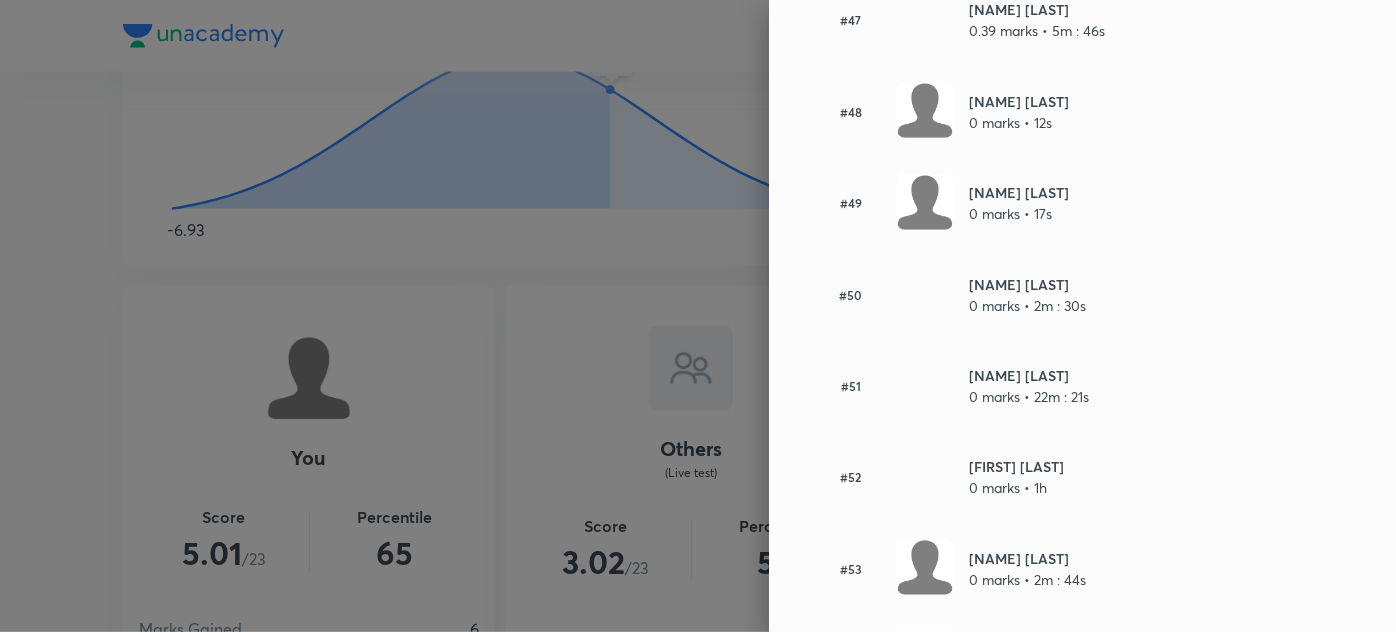 scroll, scrollTop: 4485, scrollLeft: 0, axis: vertical 